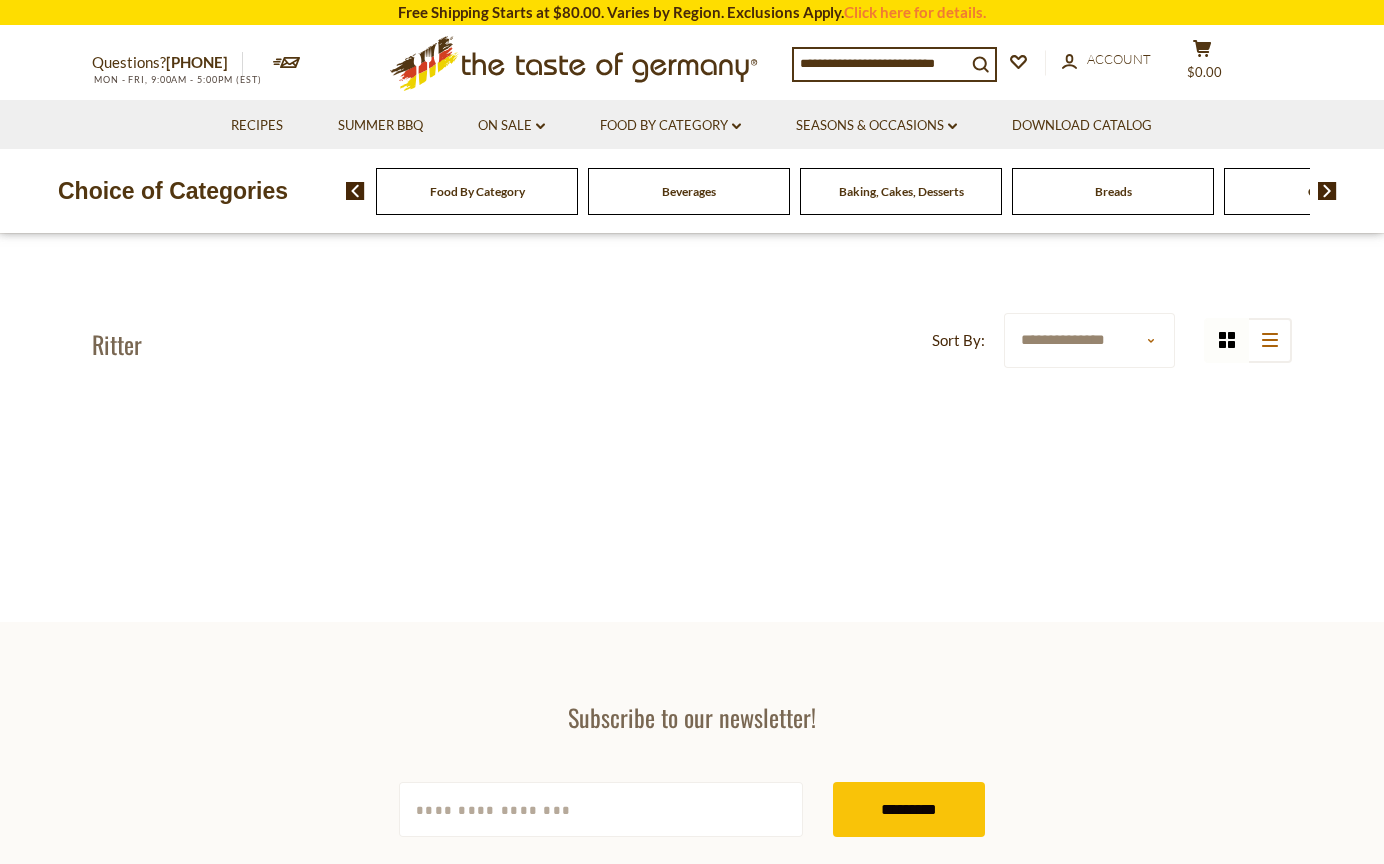 scroll, scrollTop: 0, scrollLeft: 0, axis: both 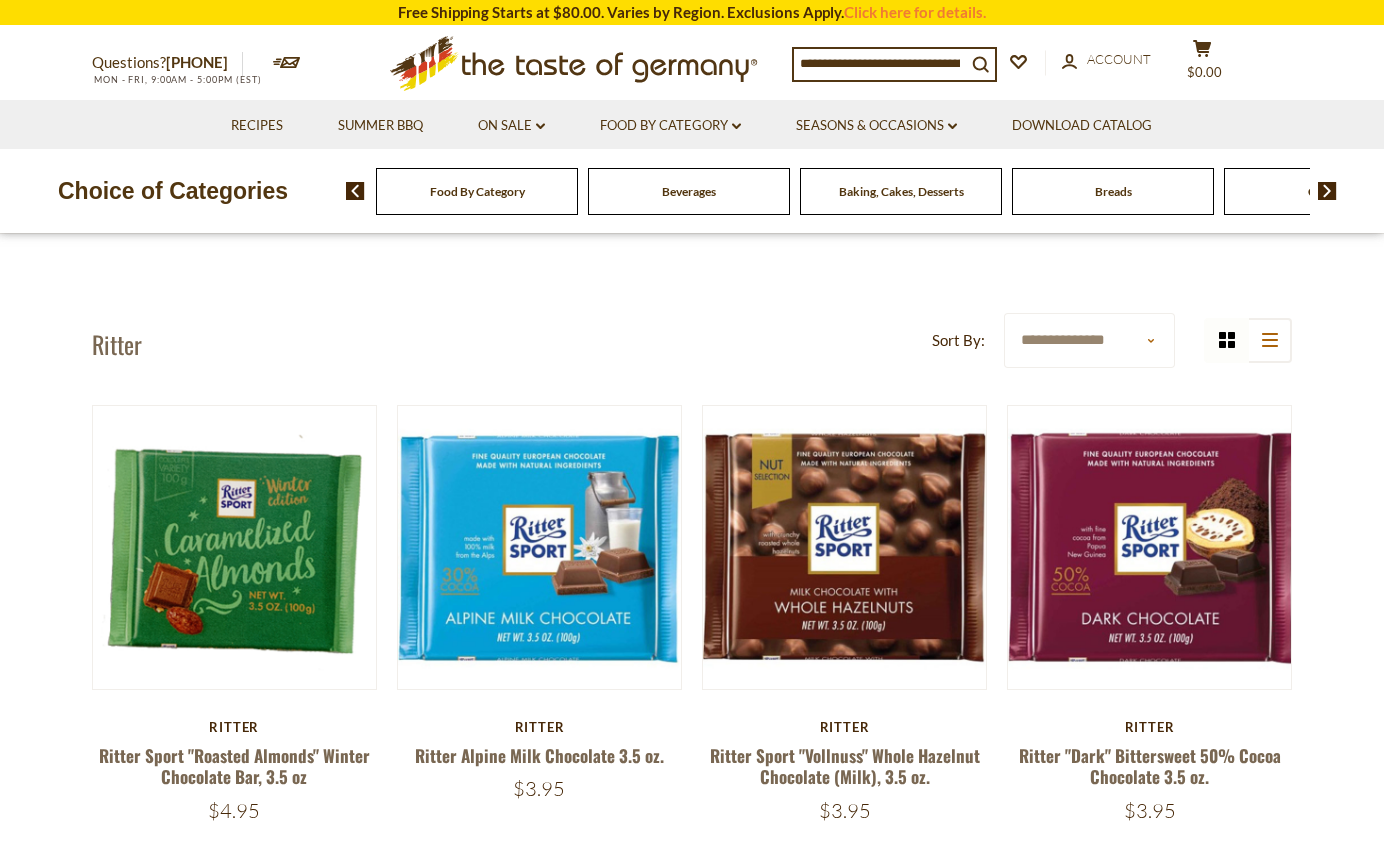 click at bounding box center (1327, 191) 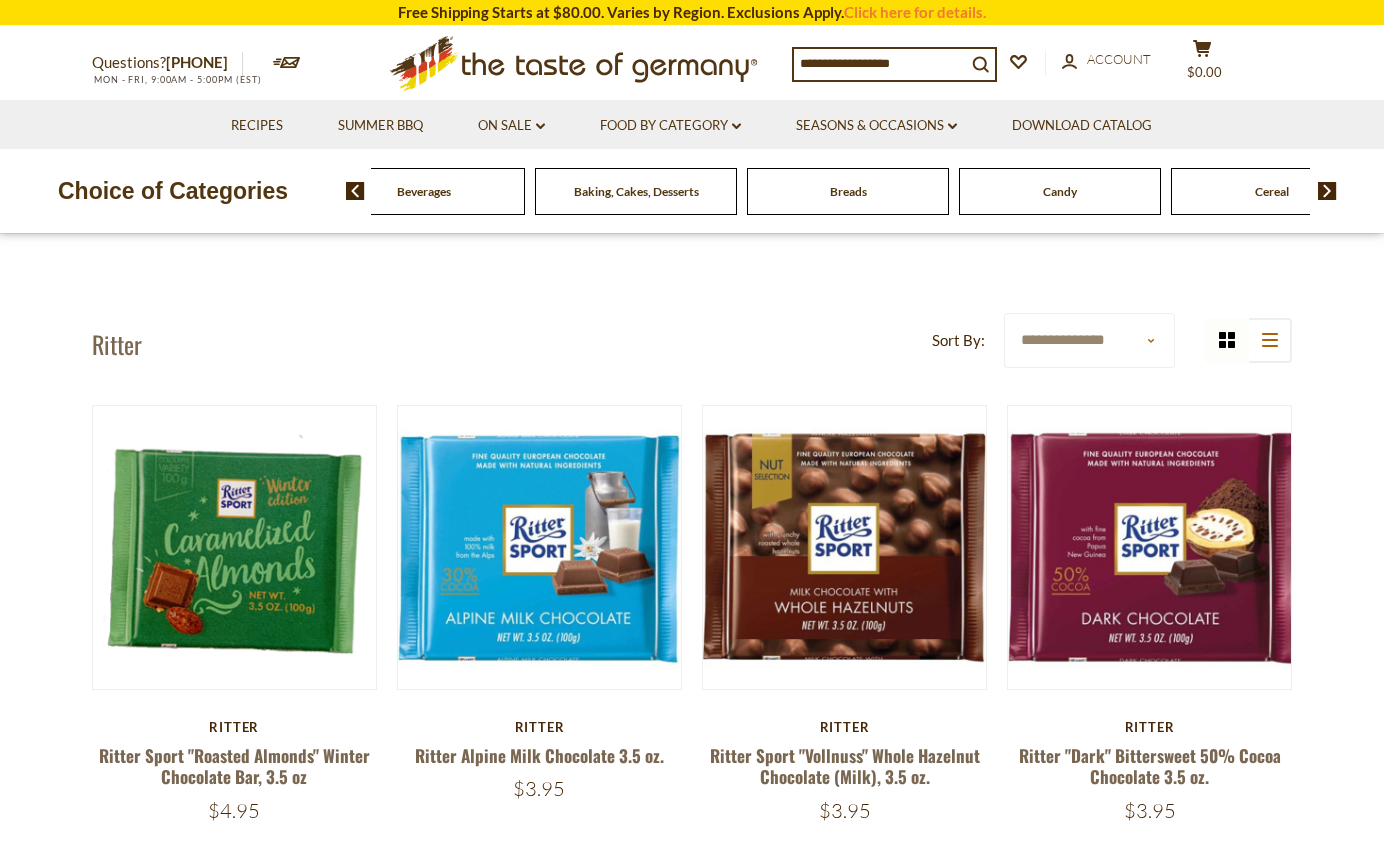 click at bounding box center [1327, 191] 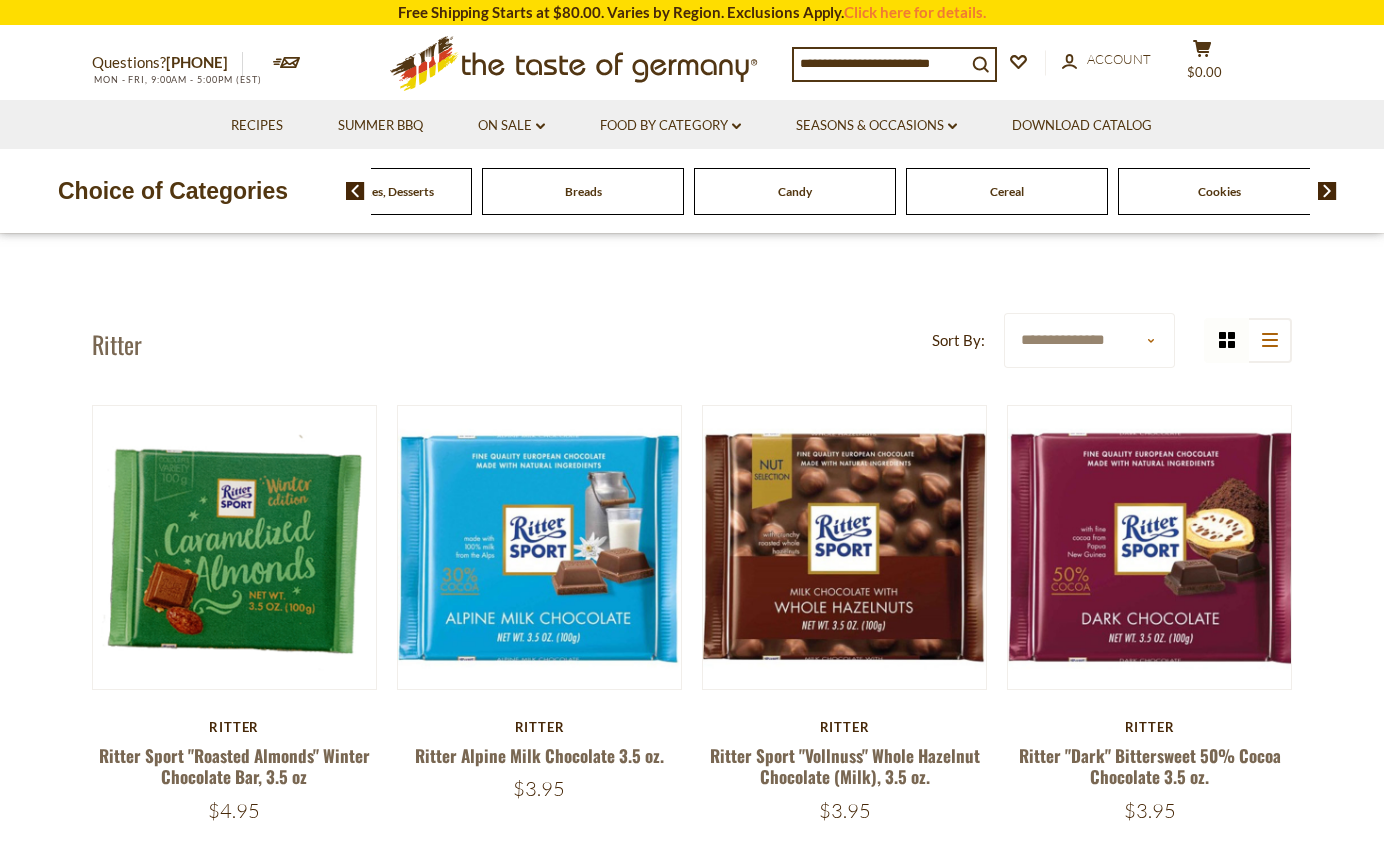 click at bounding box center (1327, 191) 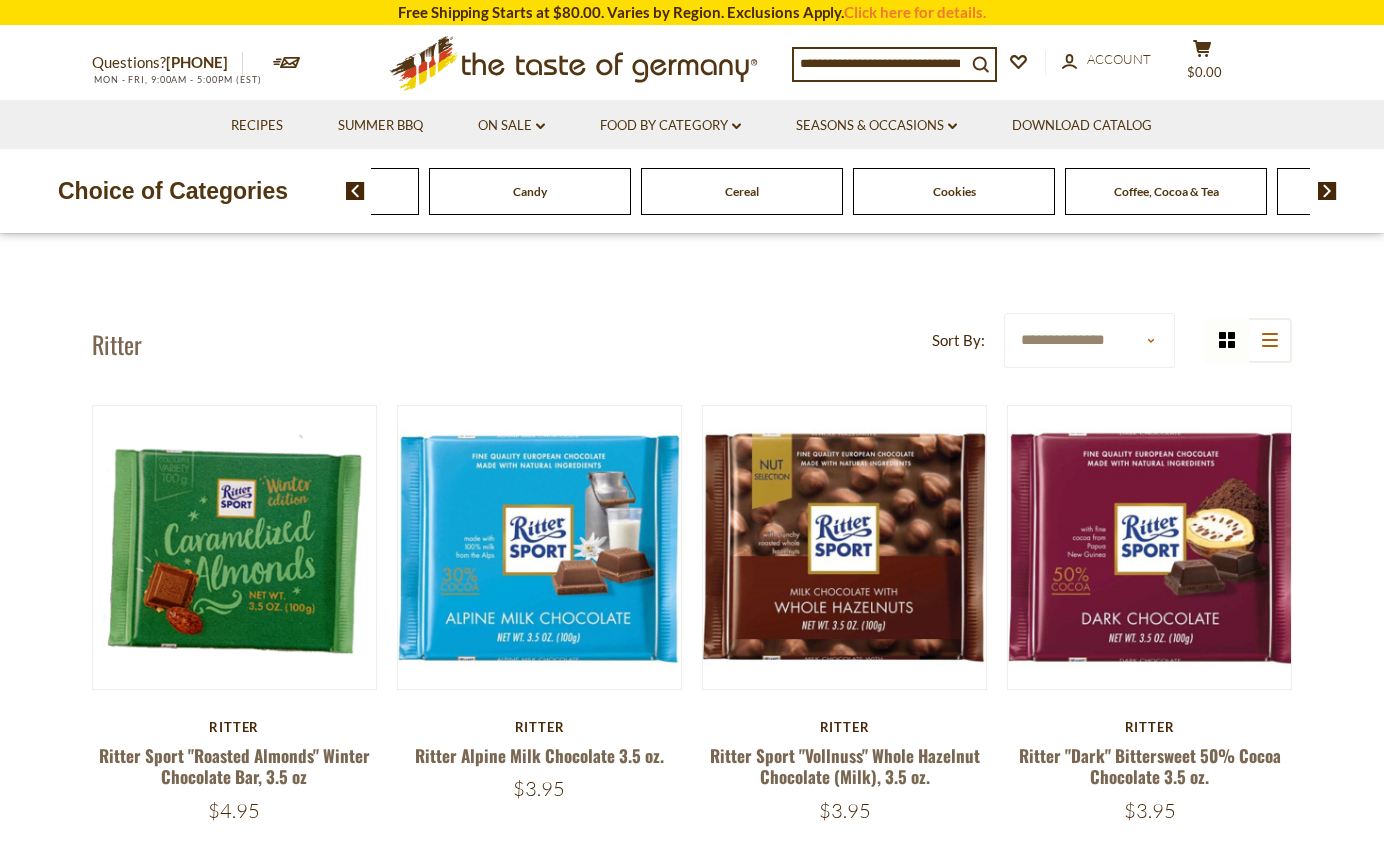 click at bounding box center (1327, 191) 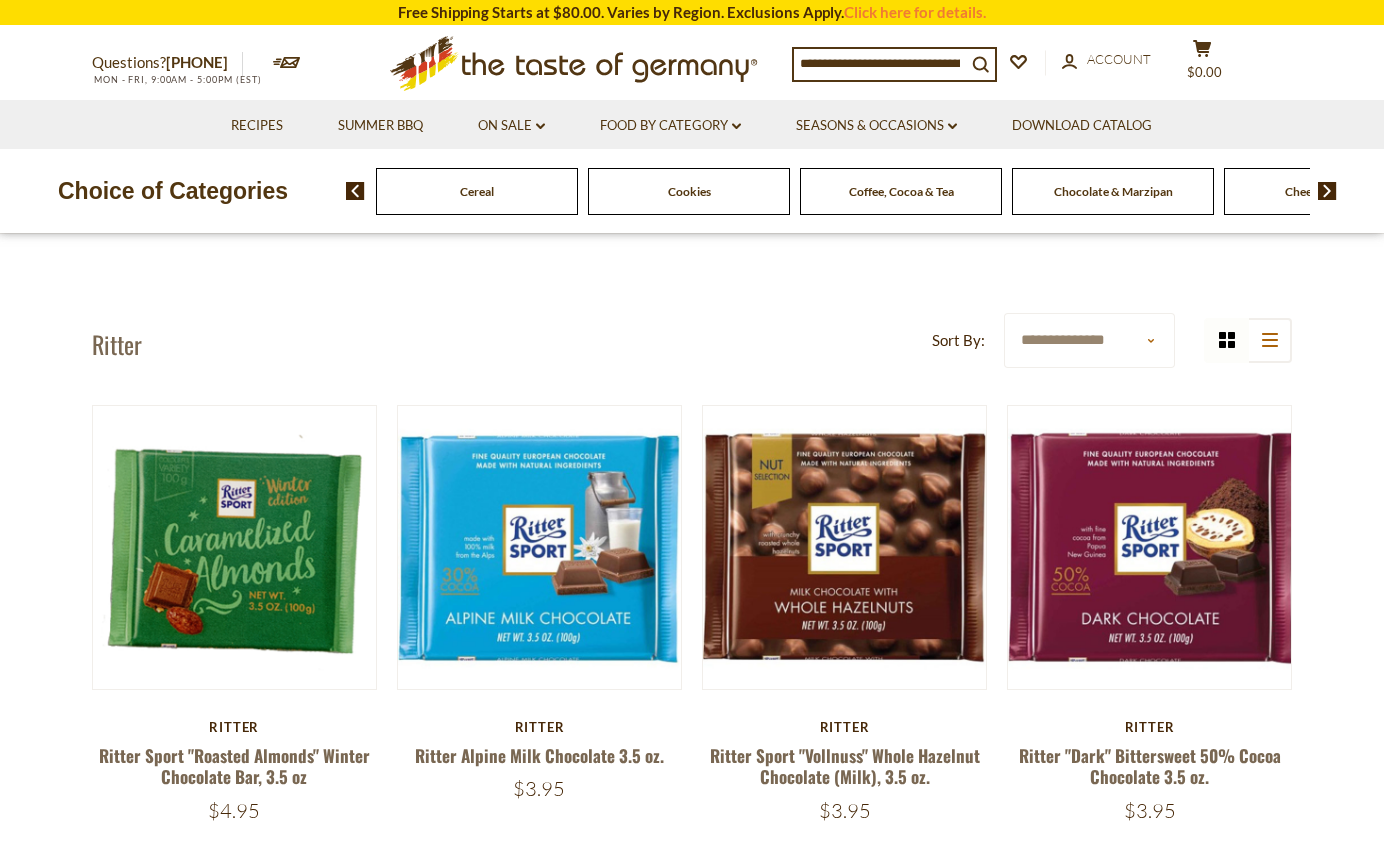 click at bounding box center (1327, 191) 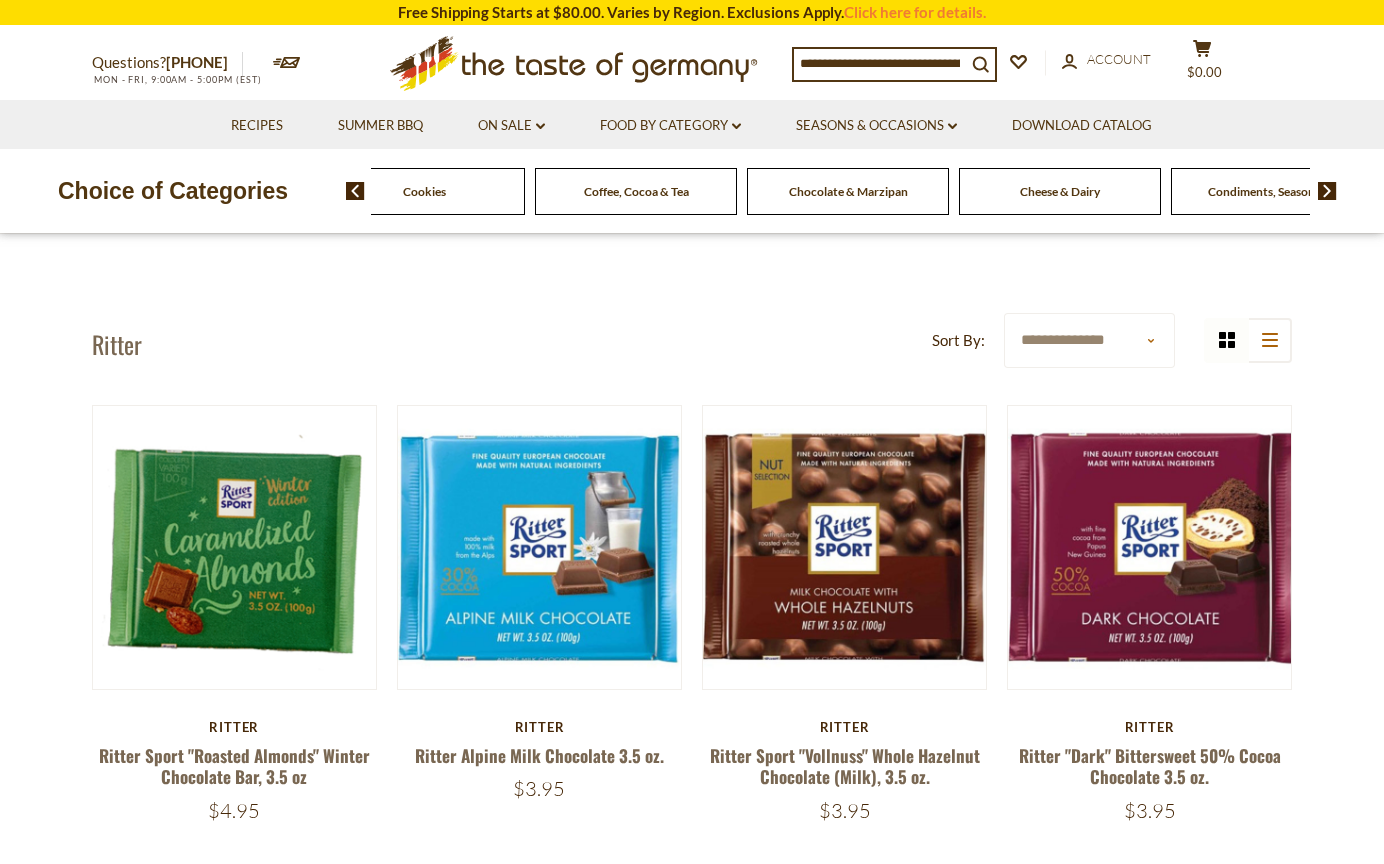 click at bounding box center [1327, 191] 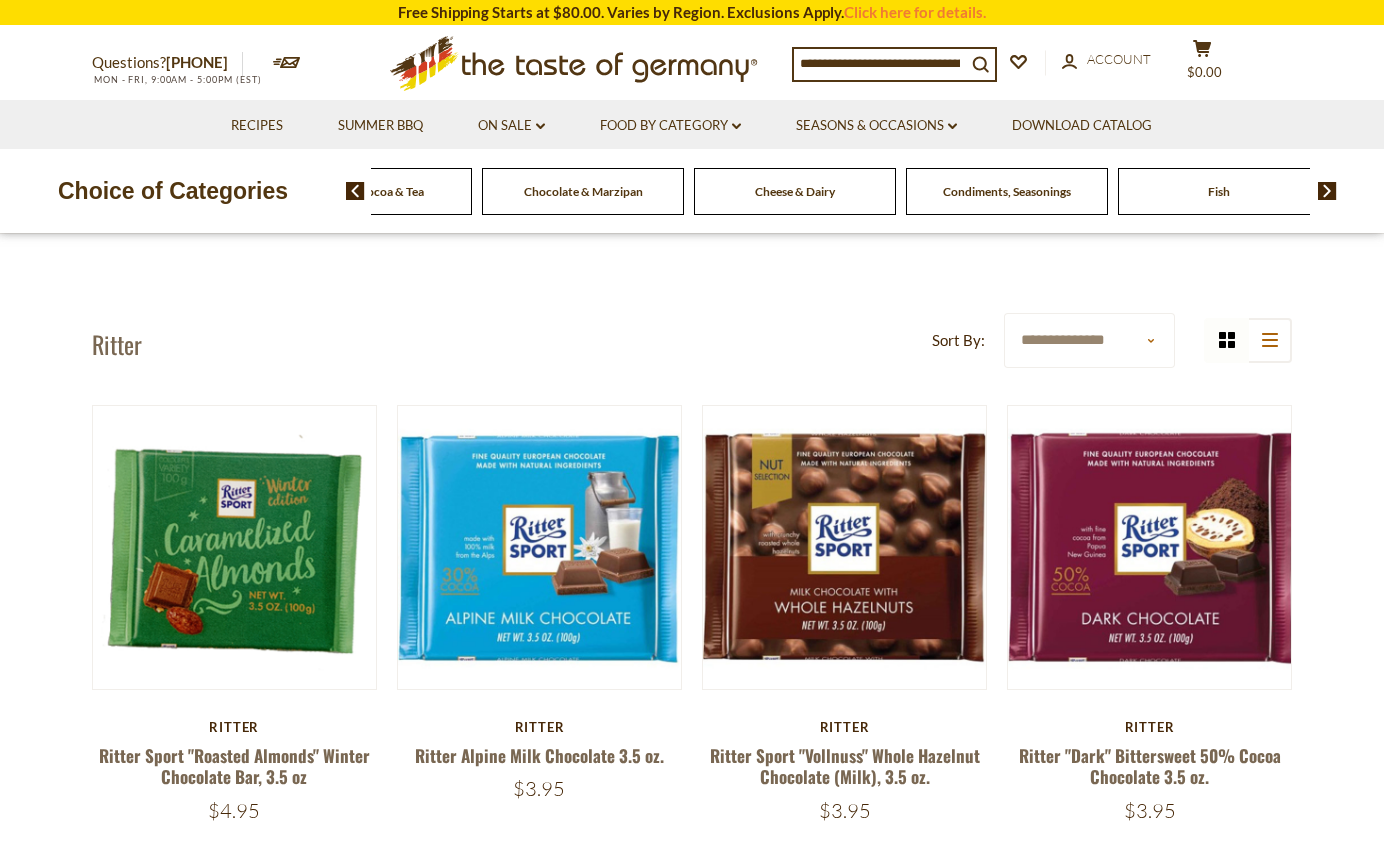 click on "Chocolate & Marzipan" at bounding box center (-1113, 191) 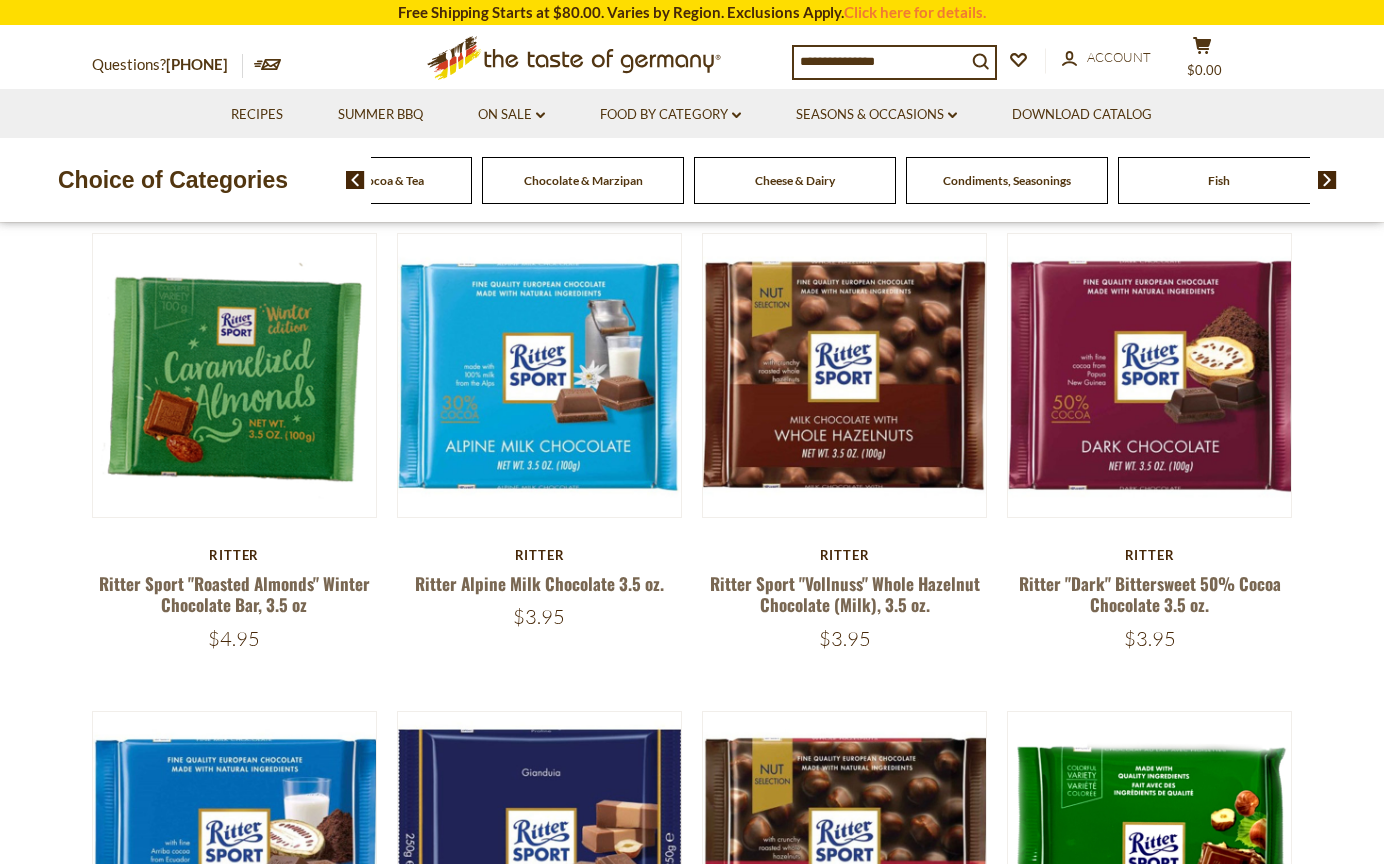 scroll, scrollTop: 152, scrollLeft: 0, axis: vertical 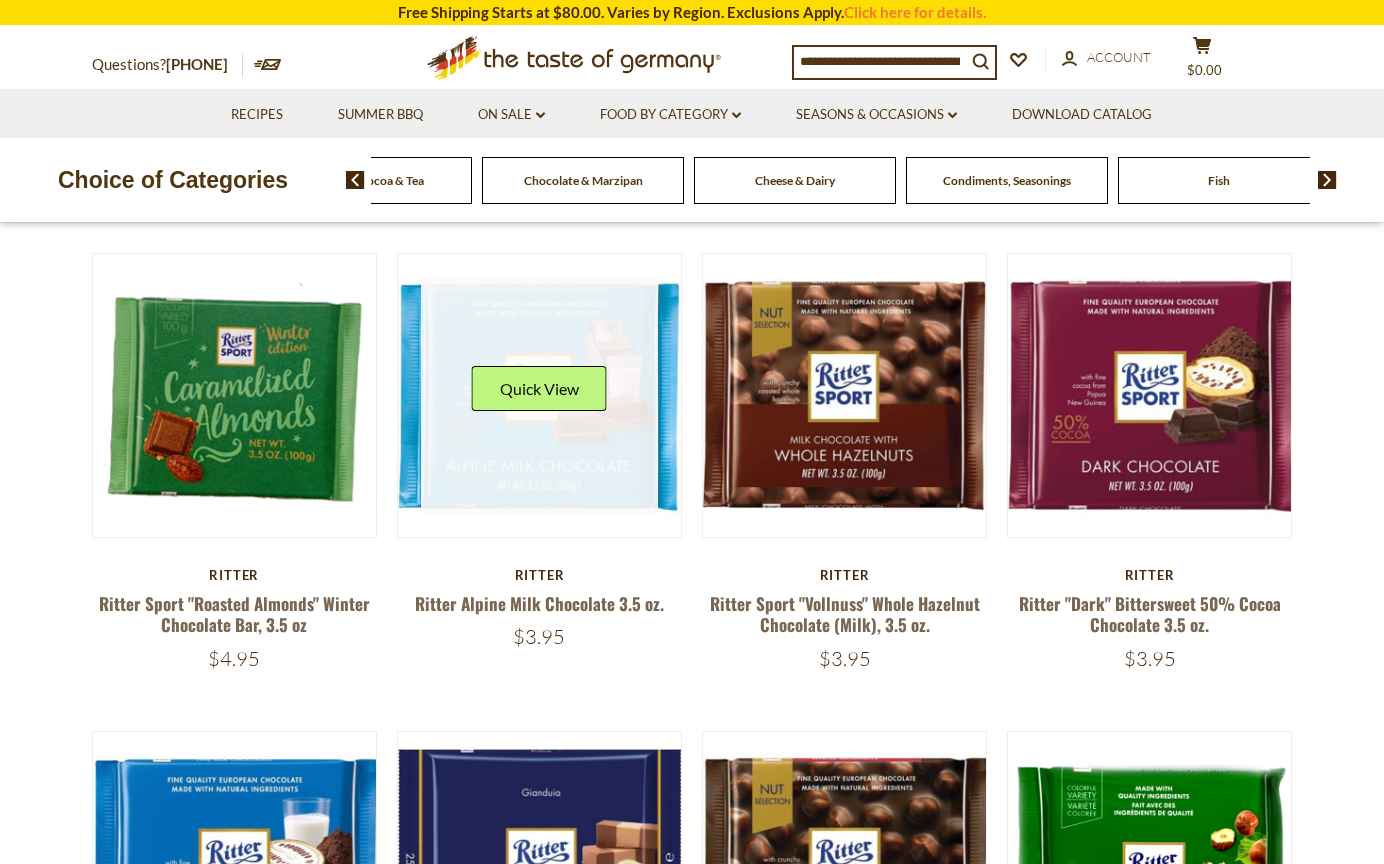 click on "Quick View" at bounding box center [539, 388] 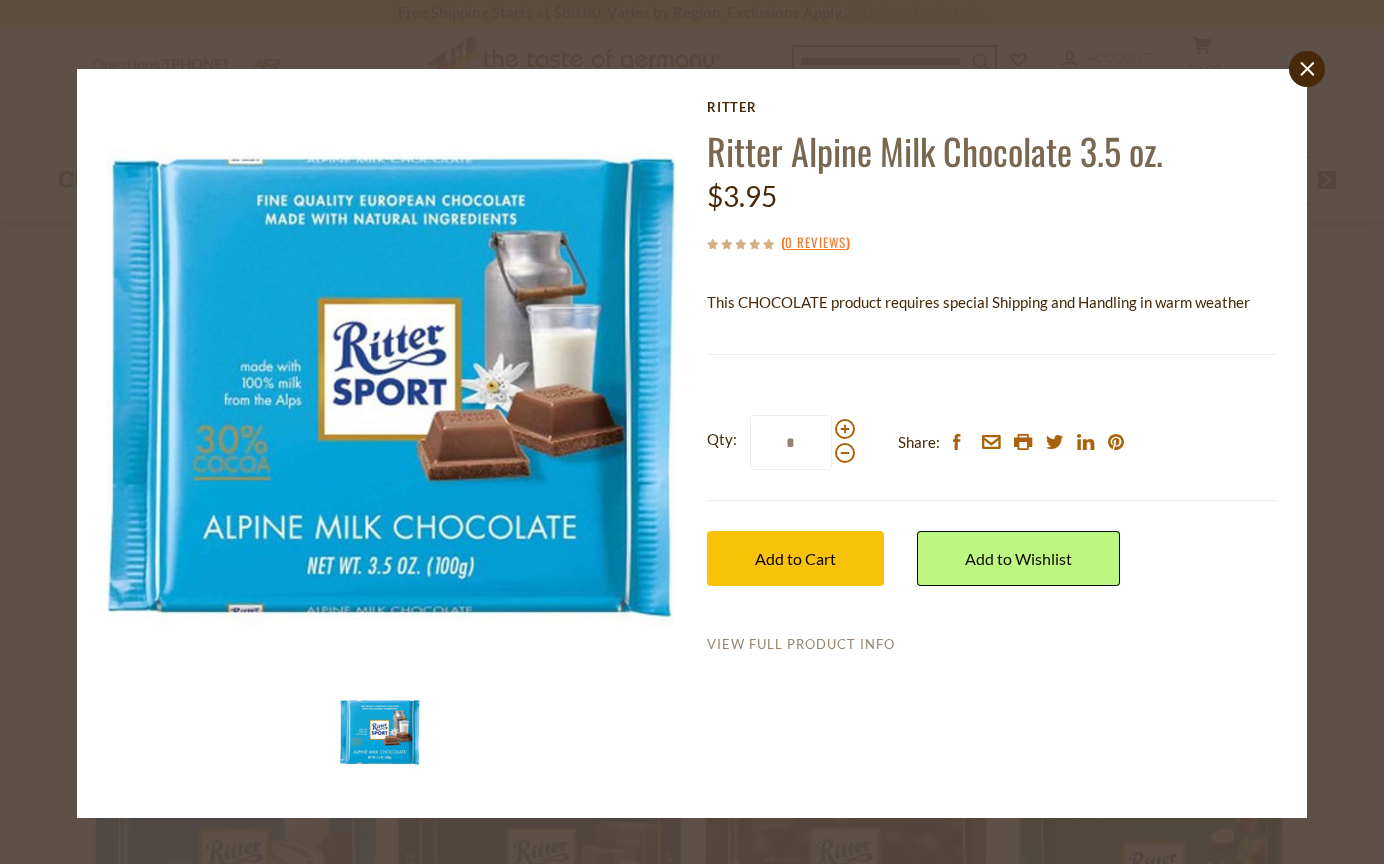click on "View Full Product Info" at bounding box center (801, 645) 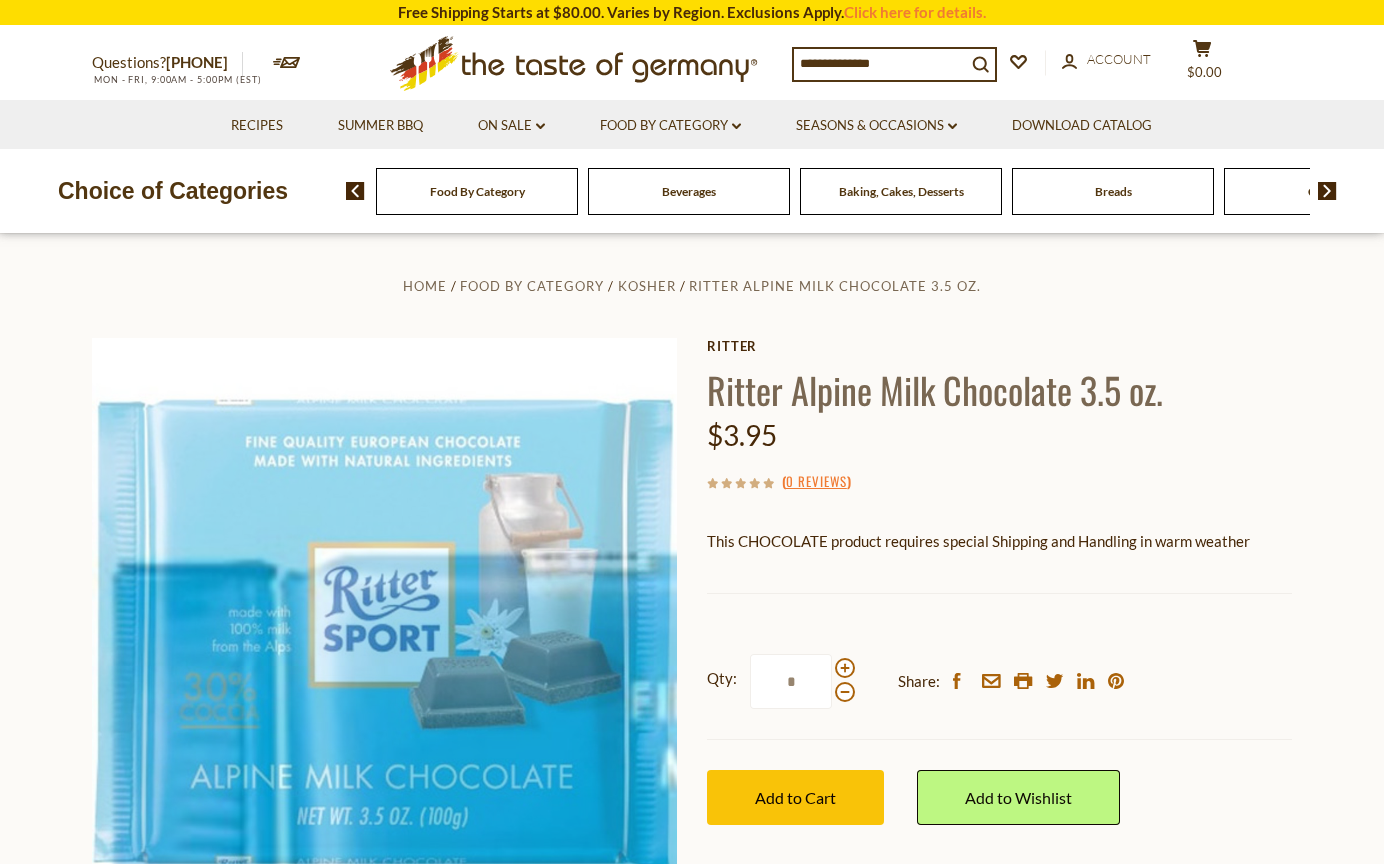 scroll, scrollTop: 0, scrollLeft: 0, axis: both 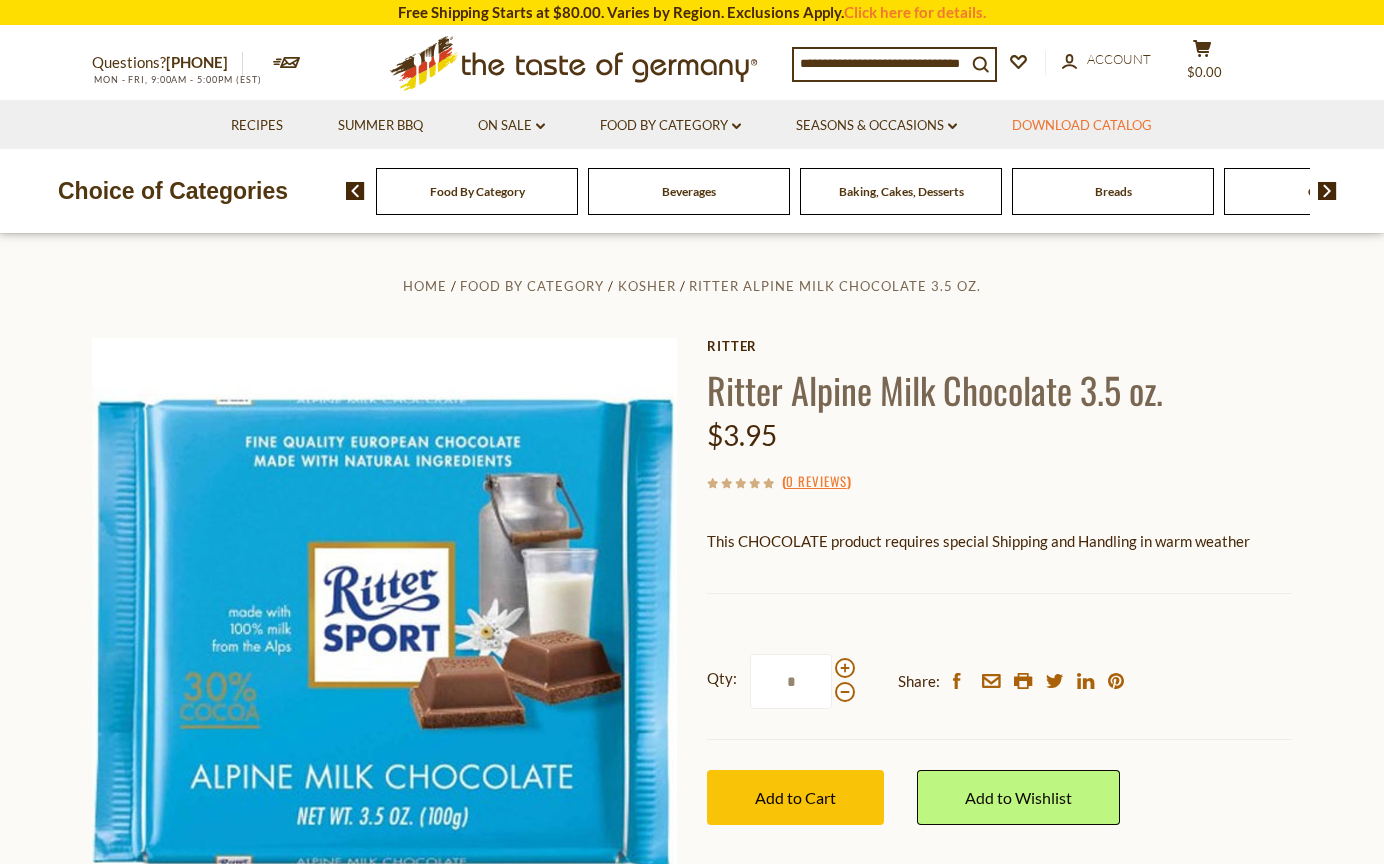 click on "Download Catalog" at bounding box center [1082, 126] 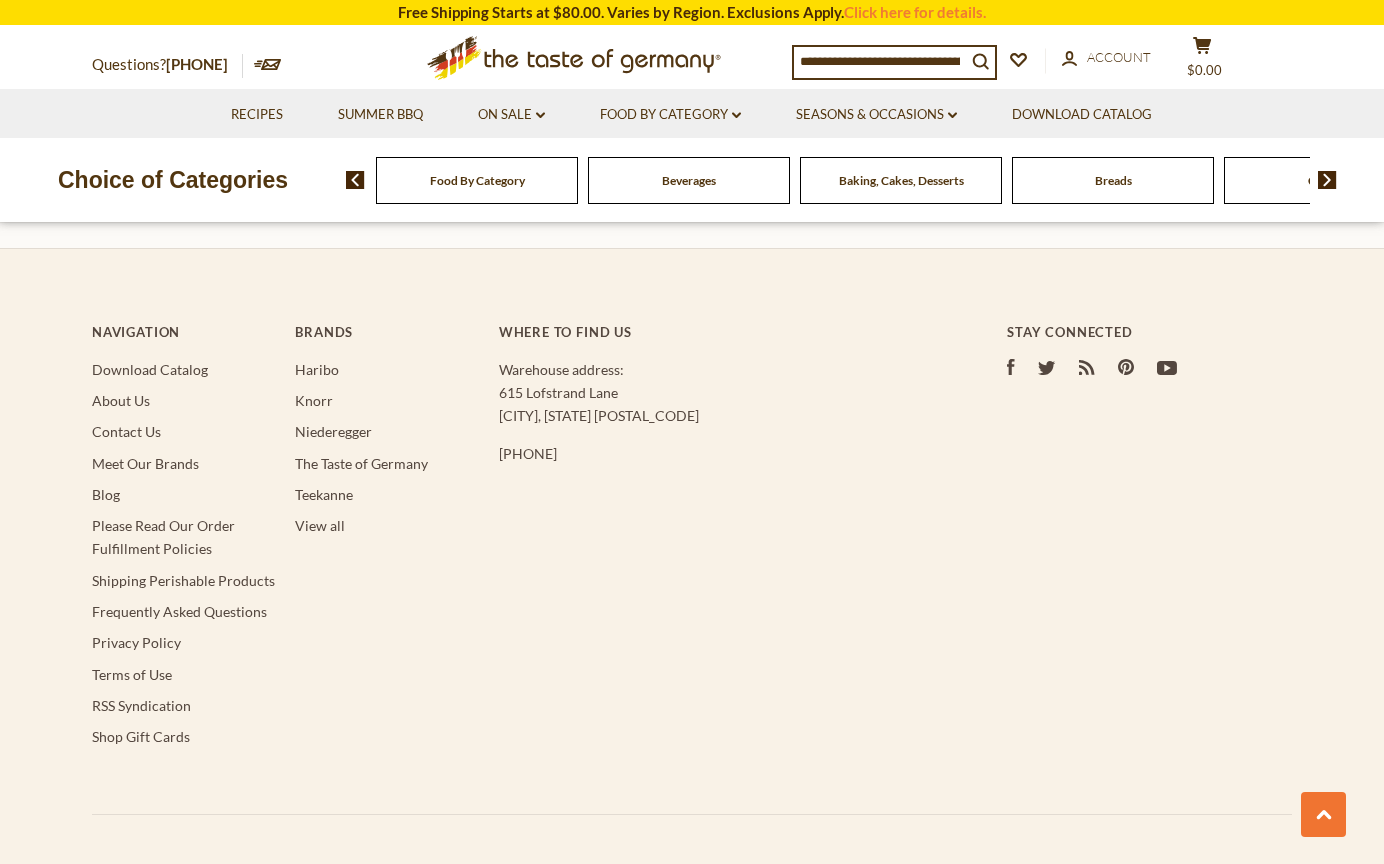 scroll, scrollTop: 3597, scrollLeft: 0, axis: vertical 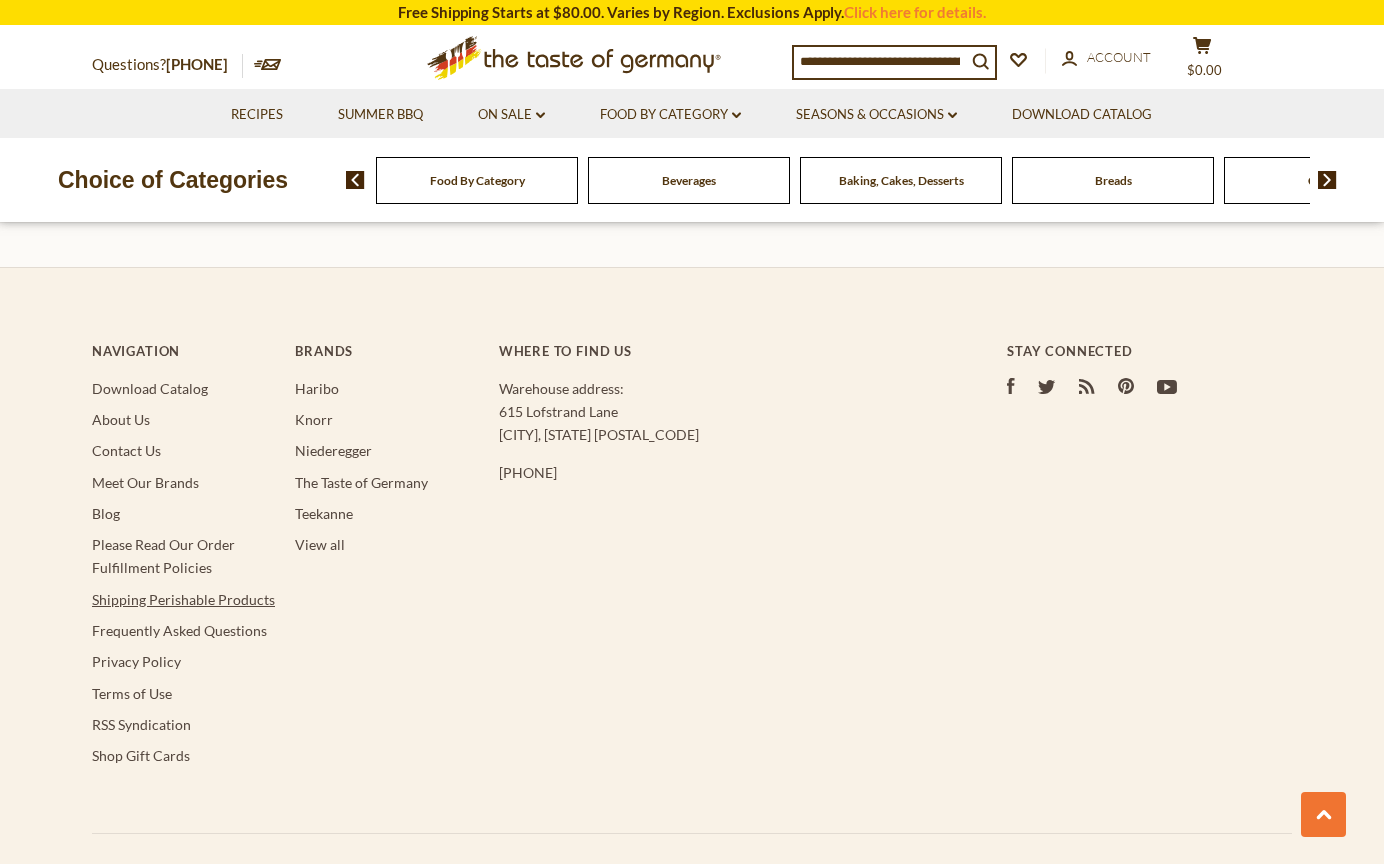 click on "Shipping Perishable Products" at bounding box center (183, 599) 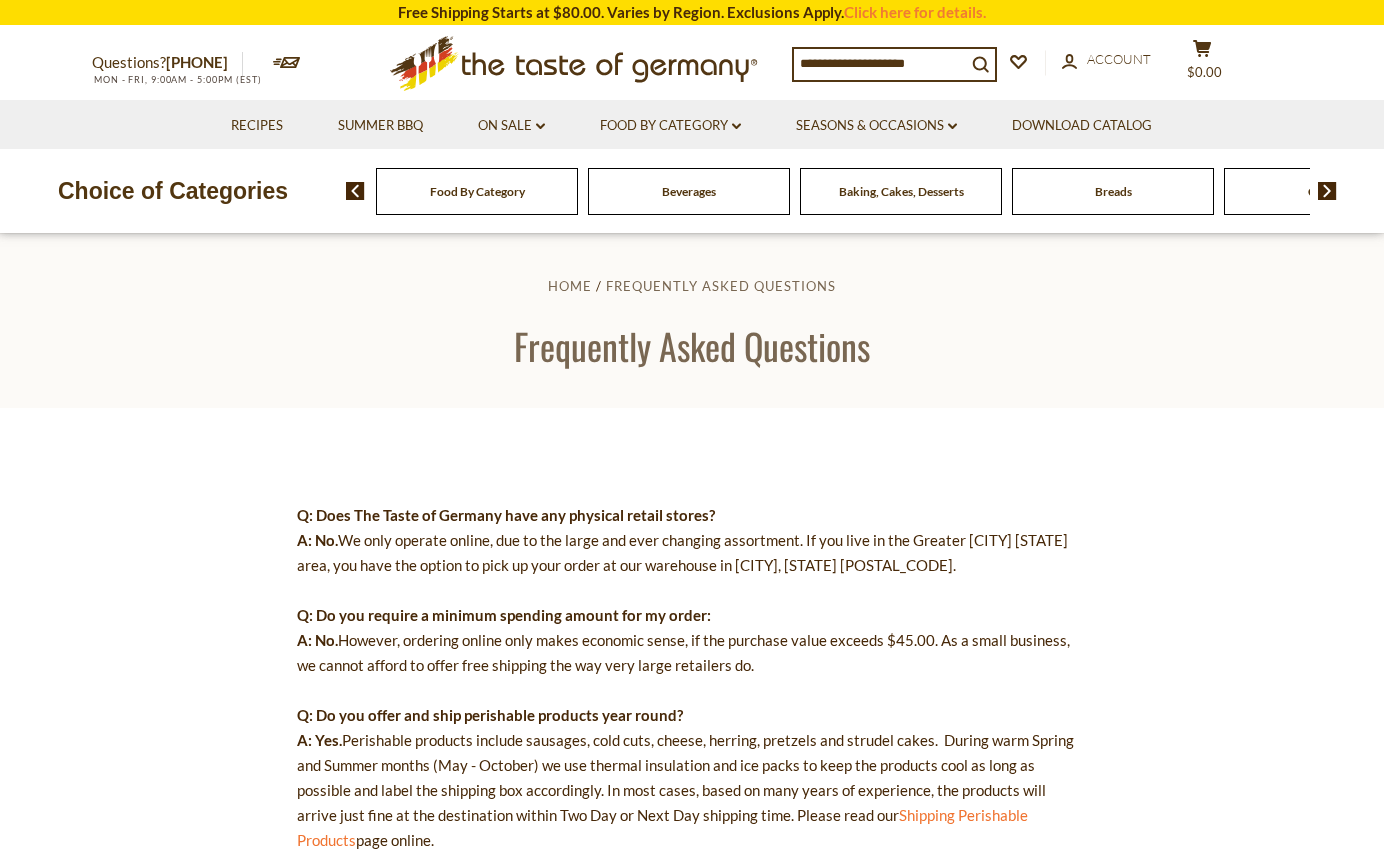 scroll, scrollTop: 0, scrollLeft: 0, axis: both 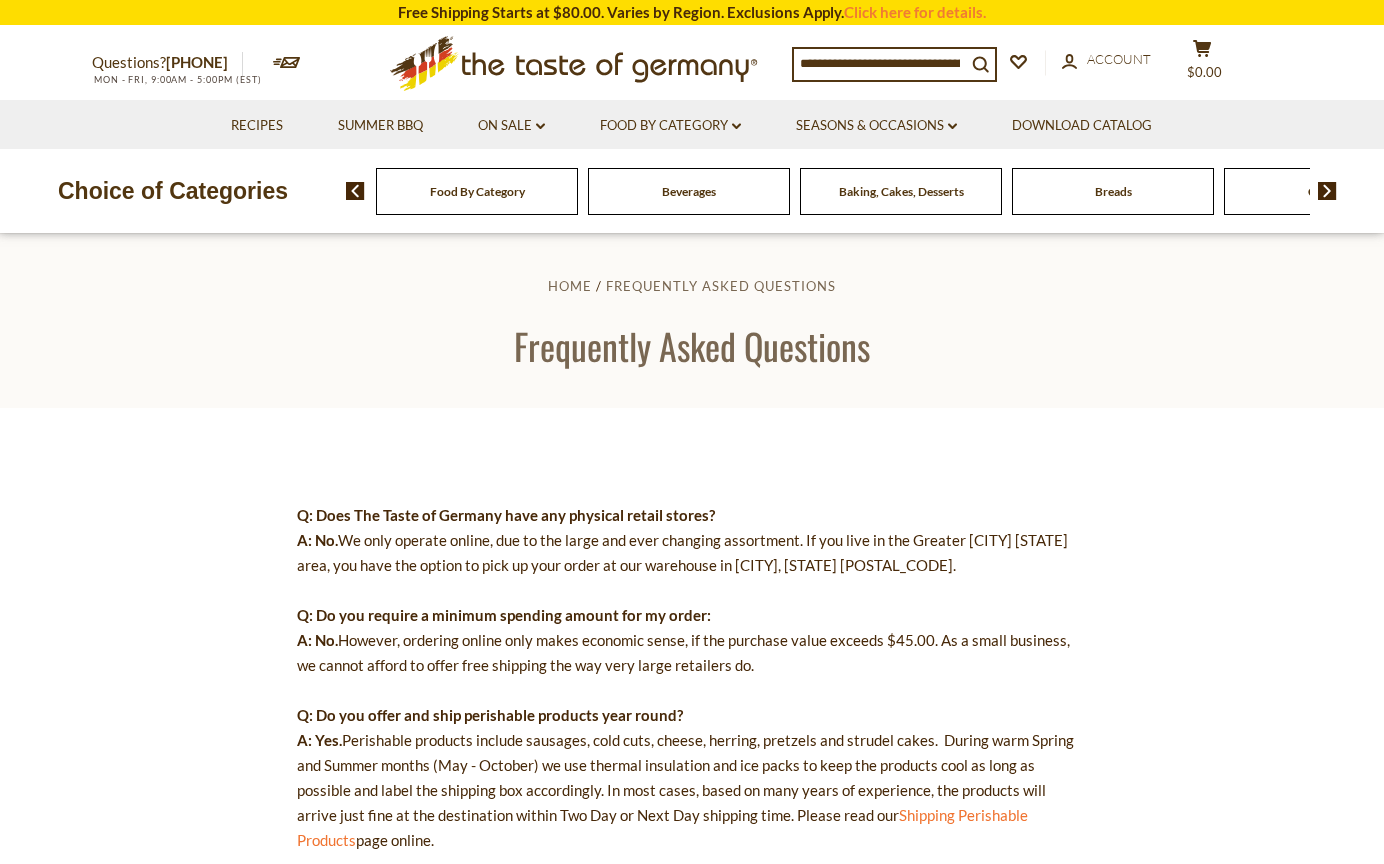click at bounding box center (355, 191) 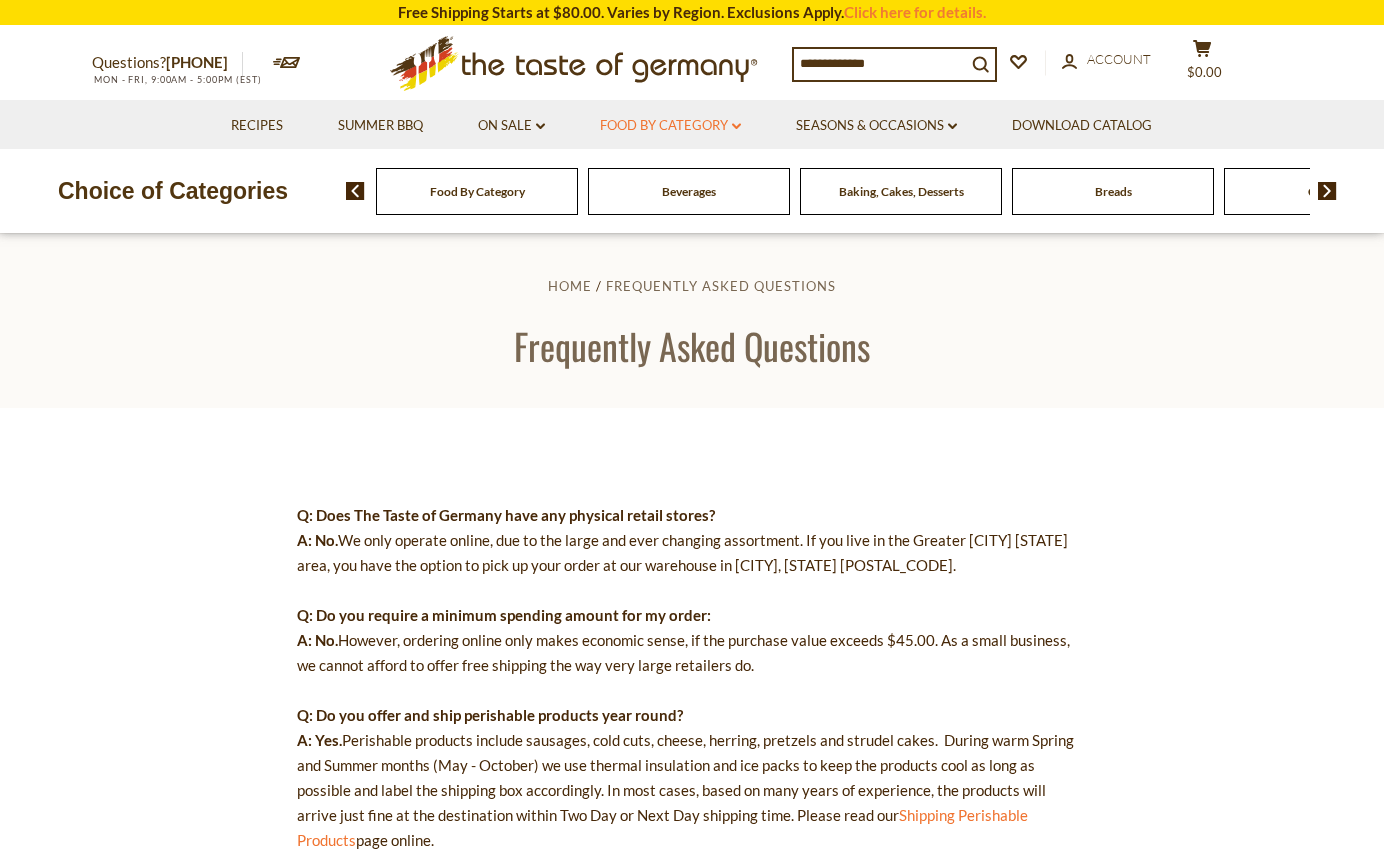 click on "dropdown_arrow" 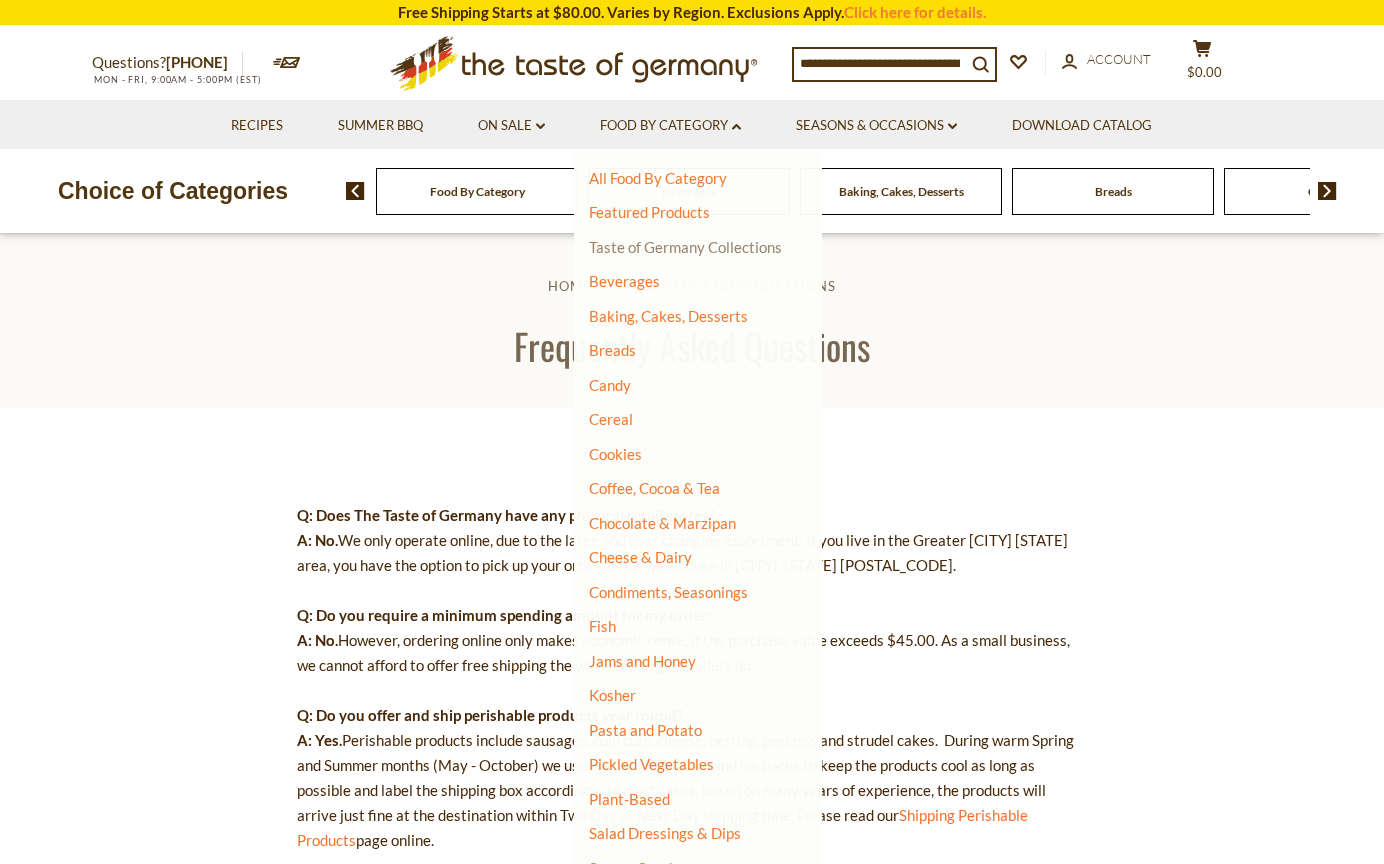 click on "Taste of Germany Collections" at bounding box center [685, 247] 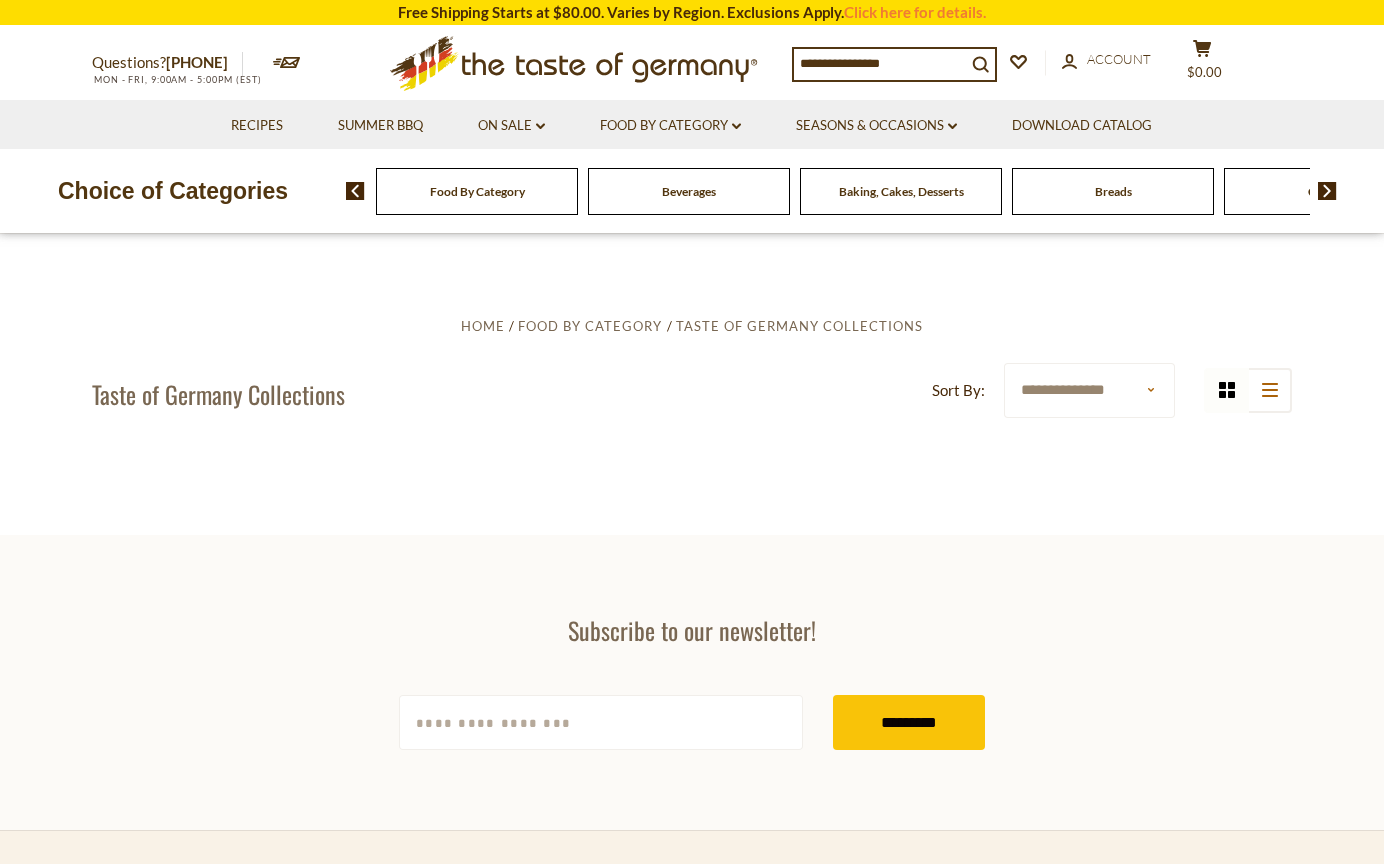 scroll, scrollTop: 0, scrollLeft: 0, axis: both 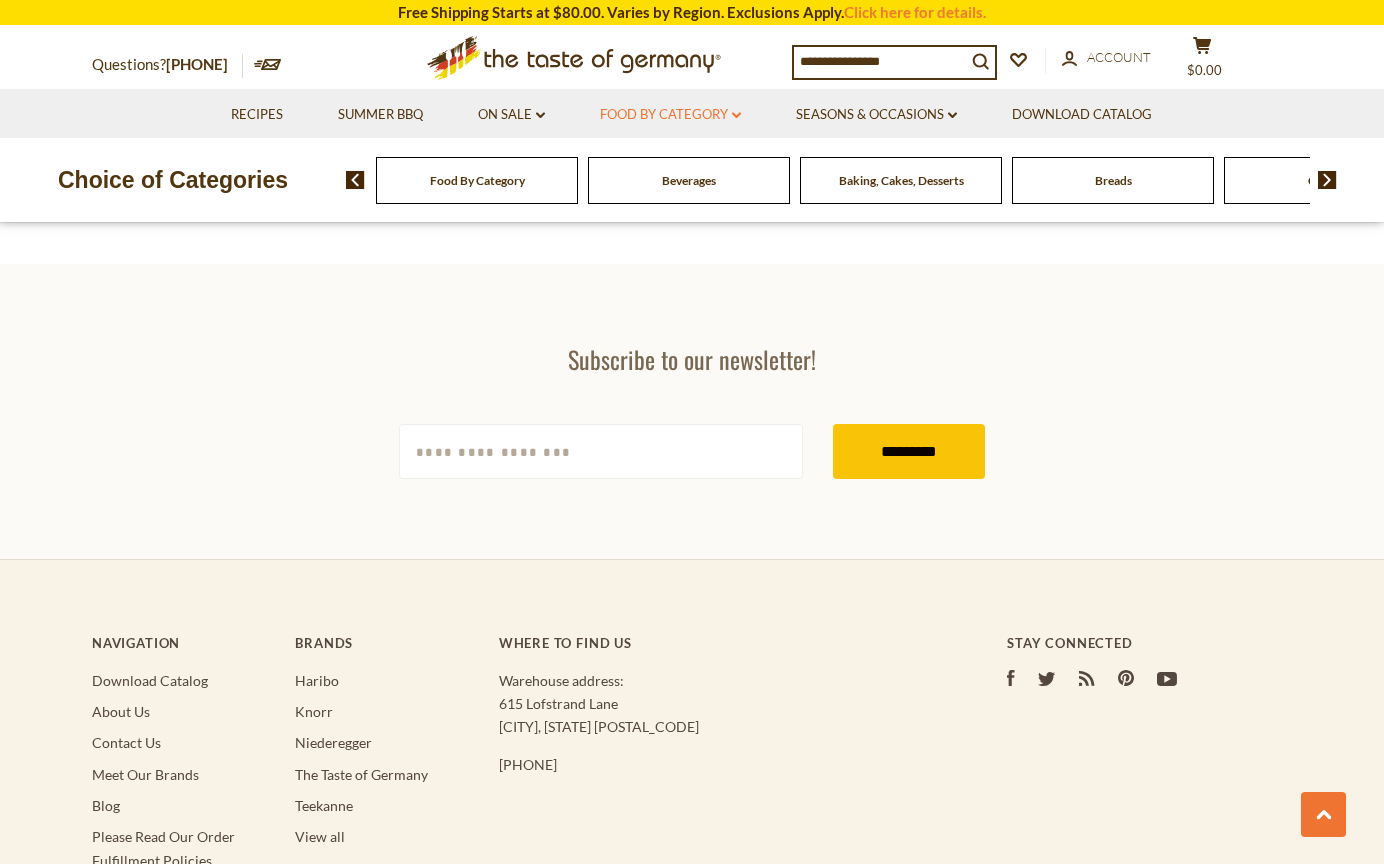 click on "Food By Category
dropdown_arrow" at bounding box center (670, 115) 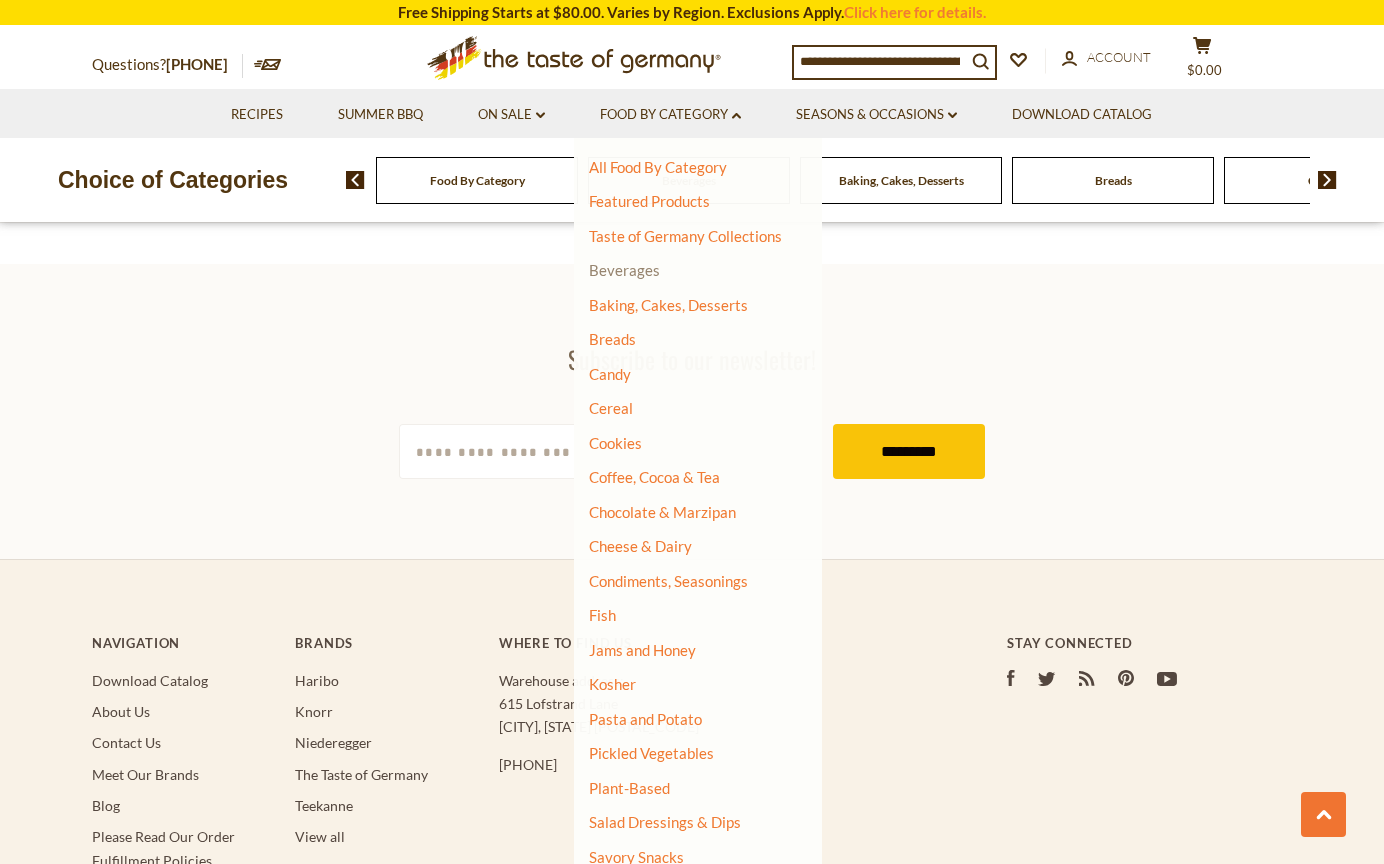click on "Beverages" at bounding box center (624, 270) 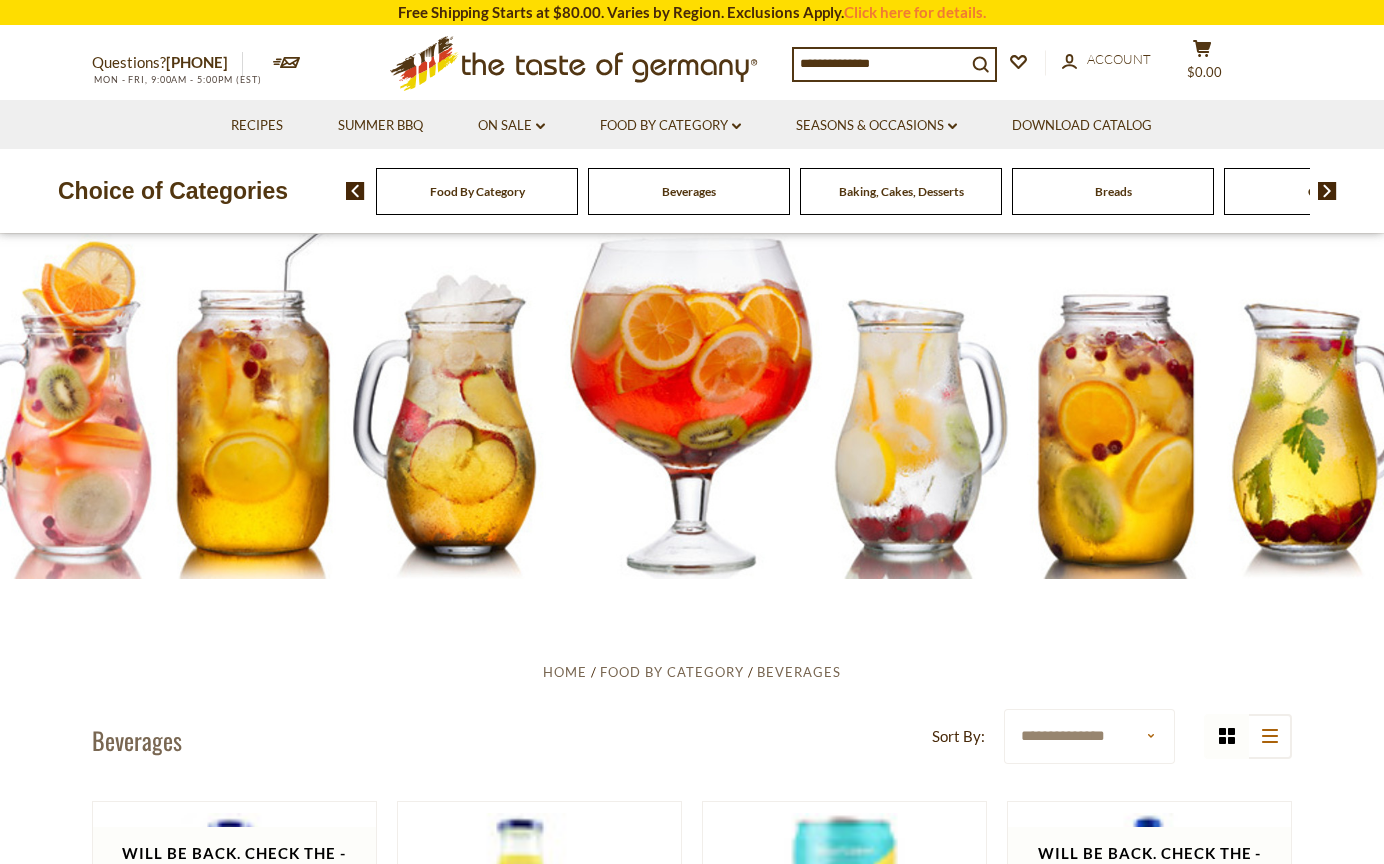 scroll, scrollTop: 0, scrollLeft: 0, axis: both 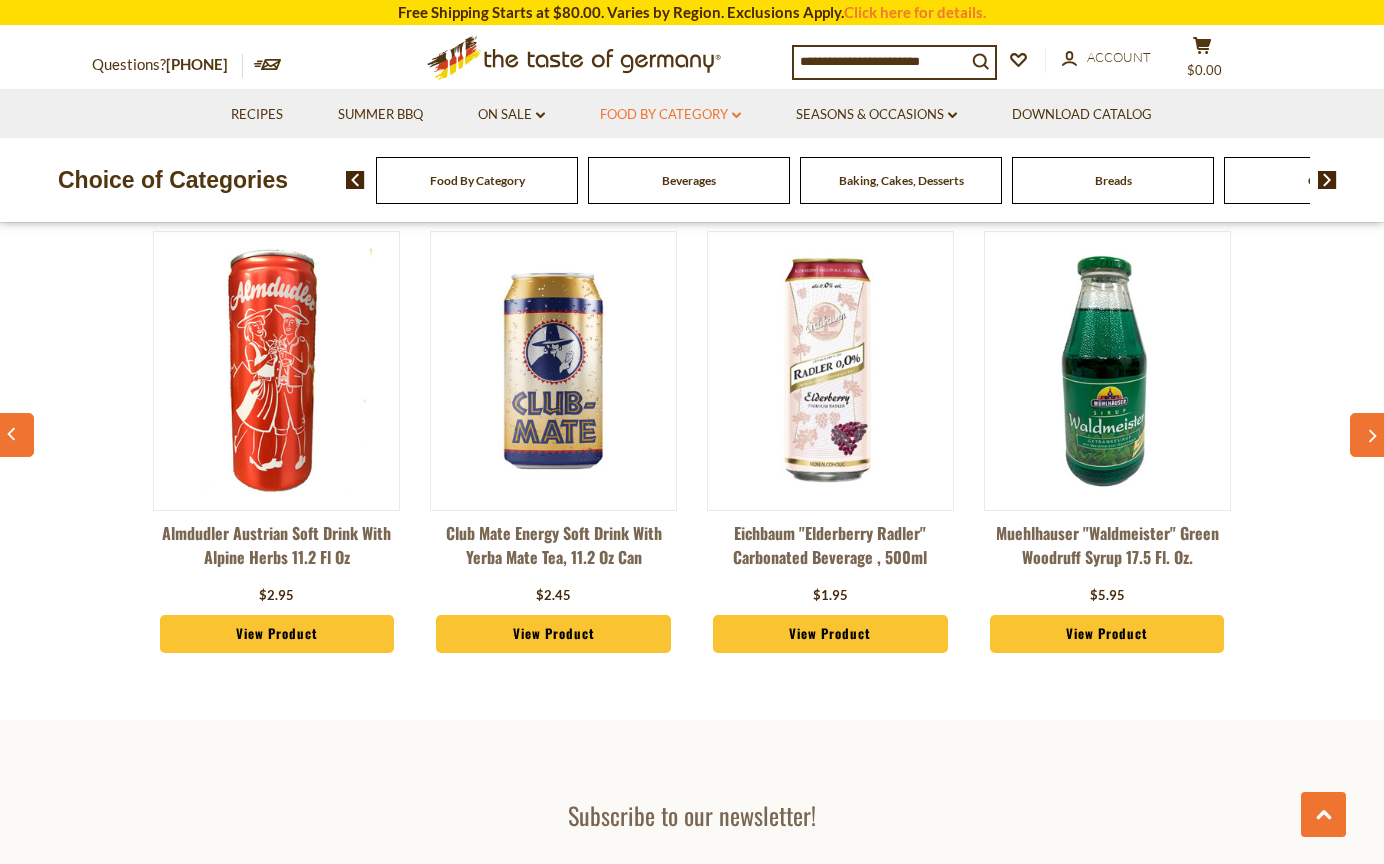 click on "Food By Category
dropdown_arrow" at bounding box center [670, 115] 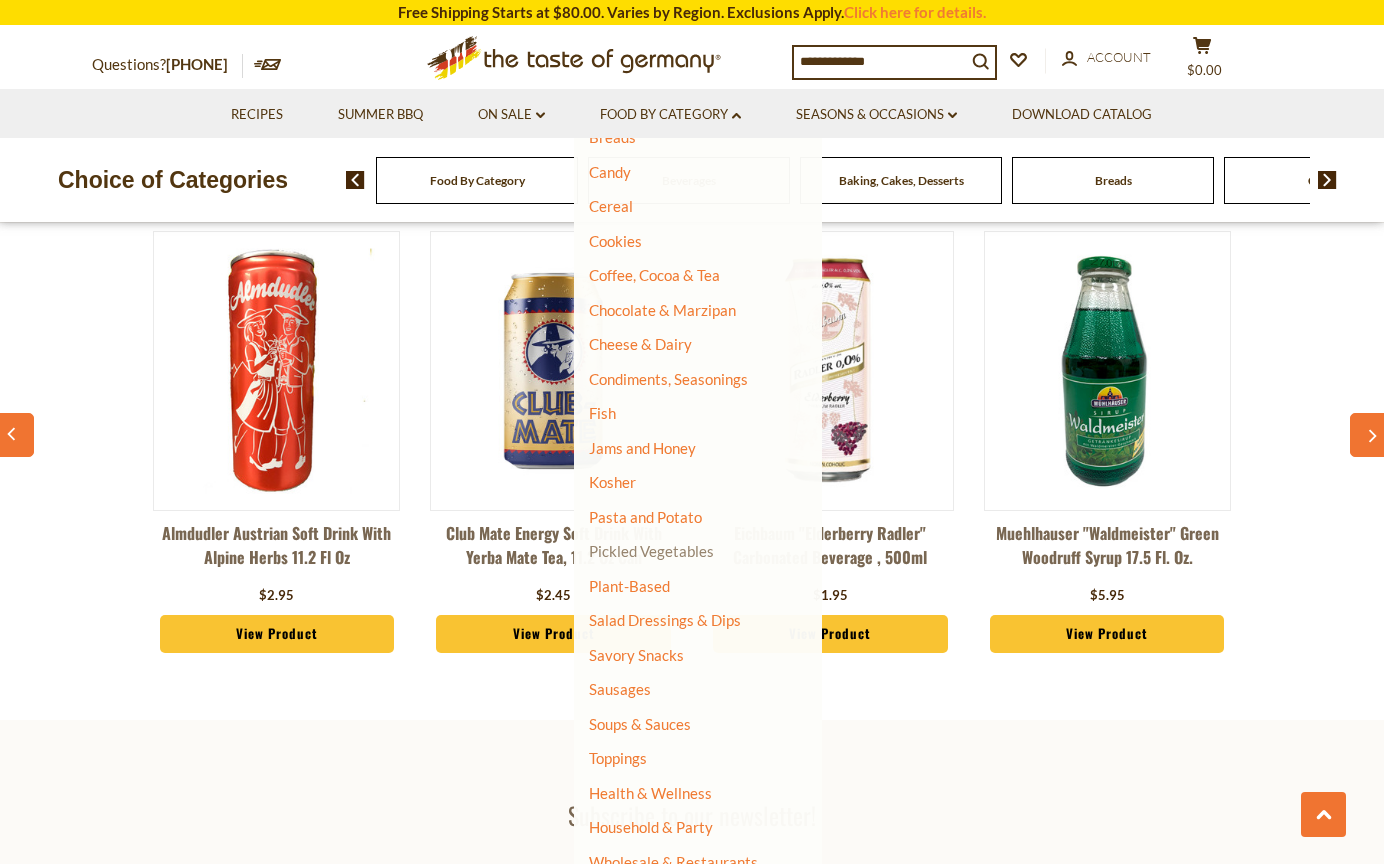 scroll, scrollTop: 201, scrollLeft: 0, axis: vertical 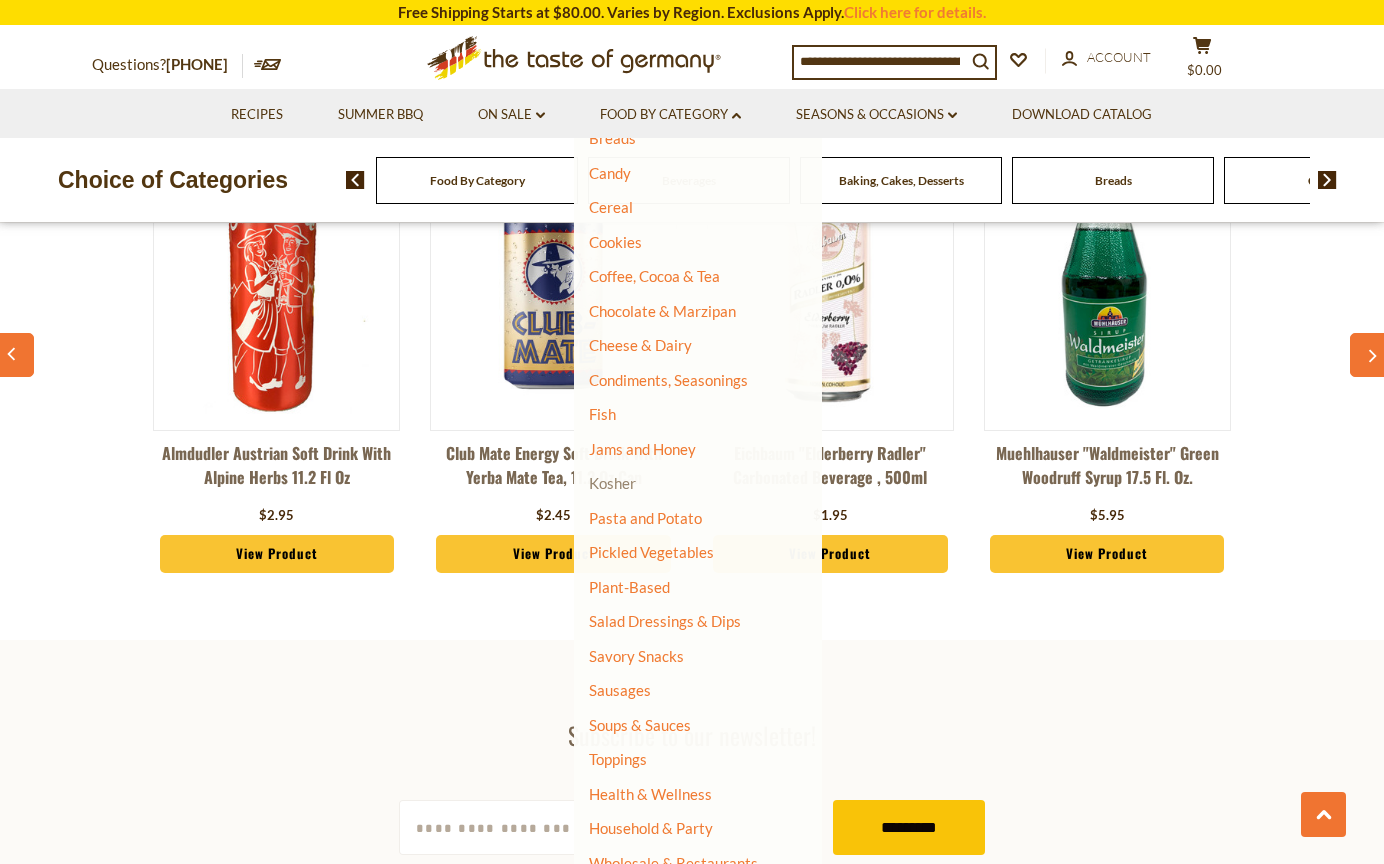 click on "Kosher" at bounding box center (612, 483) 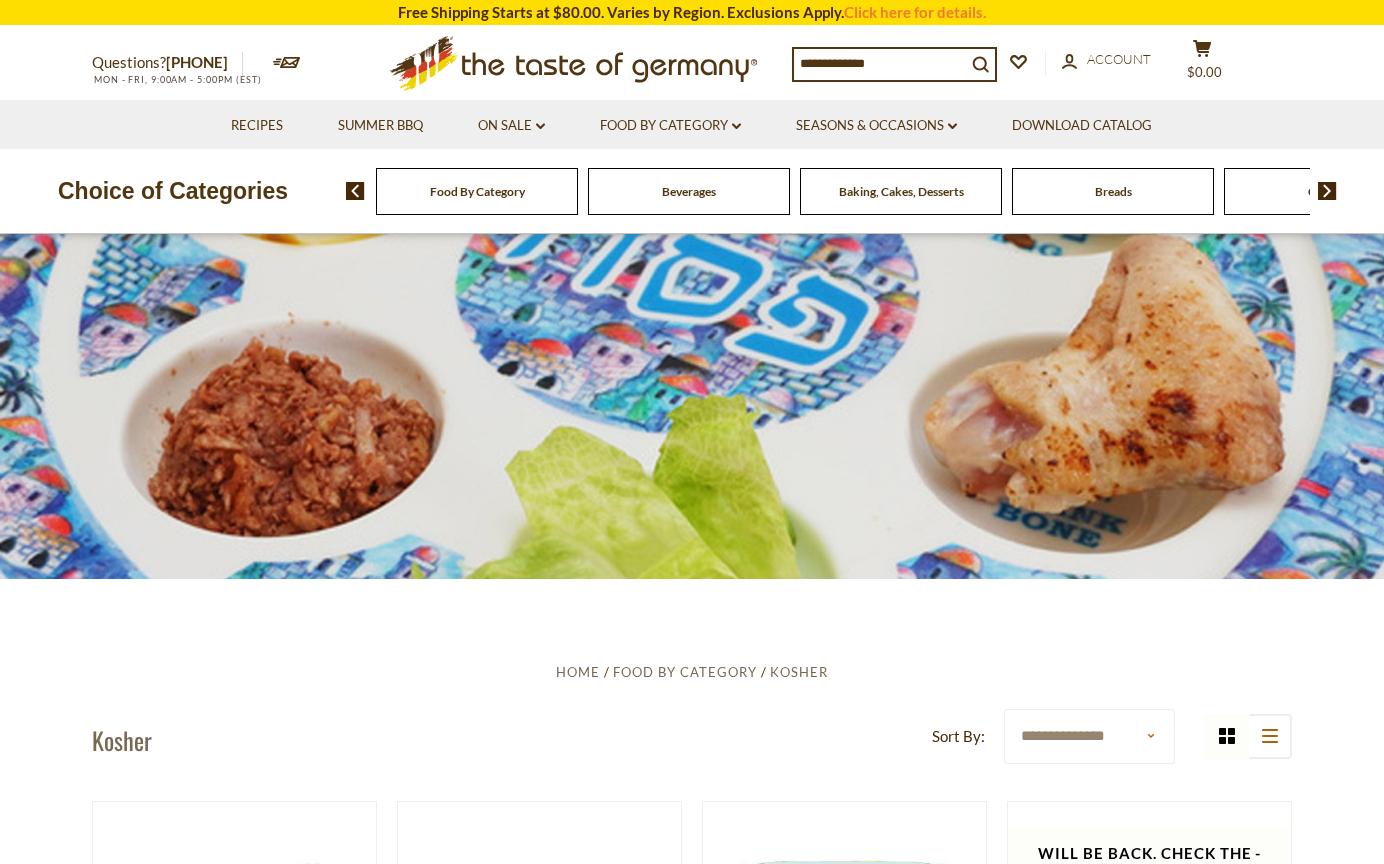 scroll, scrollTop: 0, scrollLeft: 0, axis: both 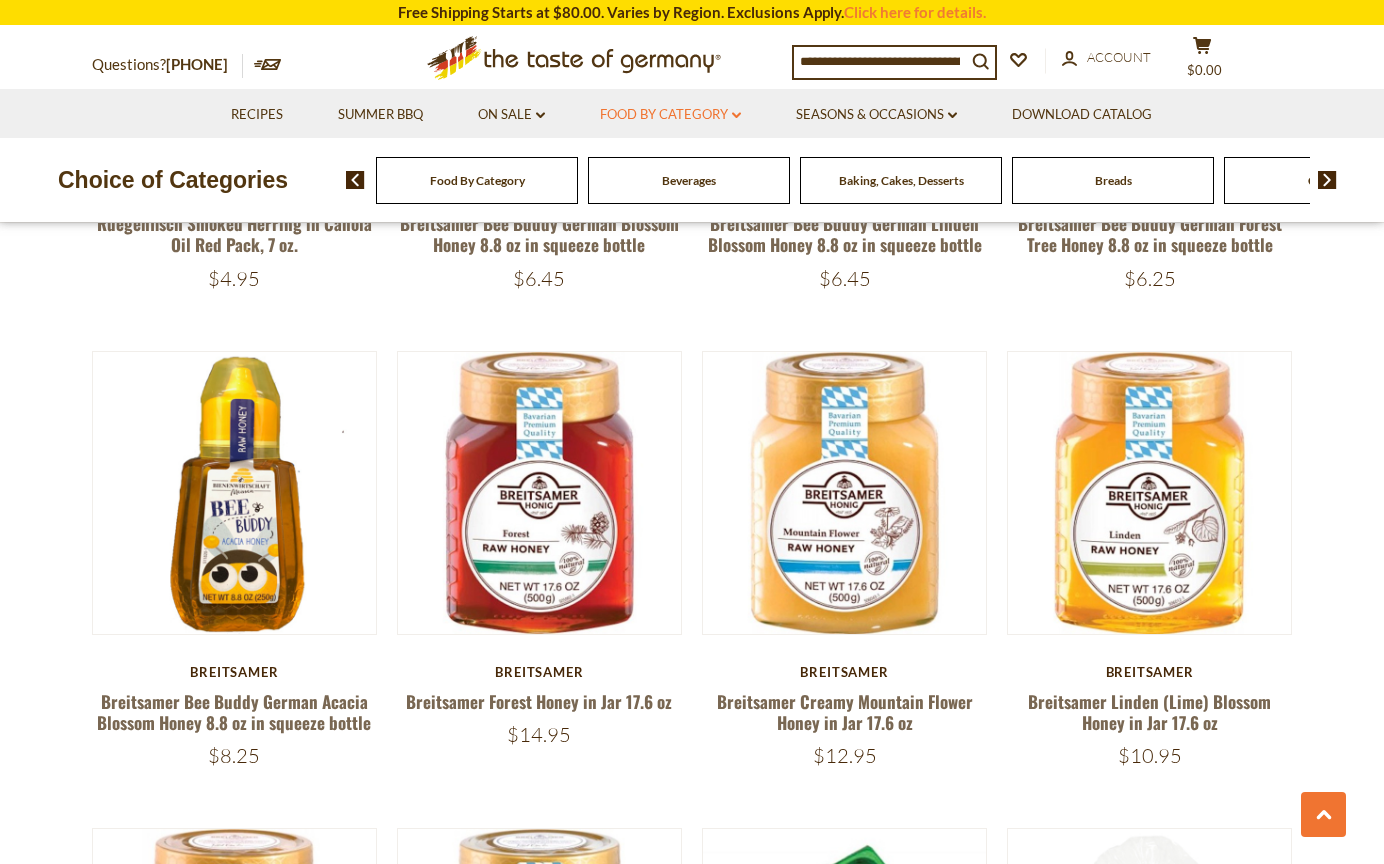 click on "Food By Category
dropdown_arrow" at bounding box center [670, 115] 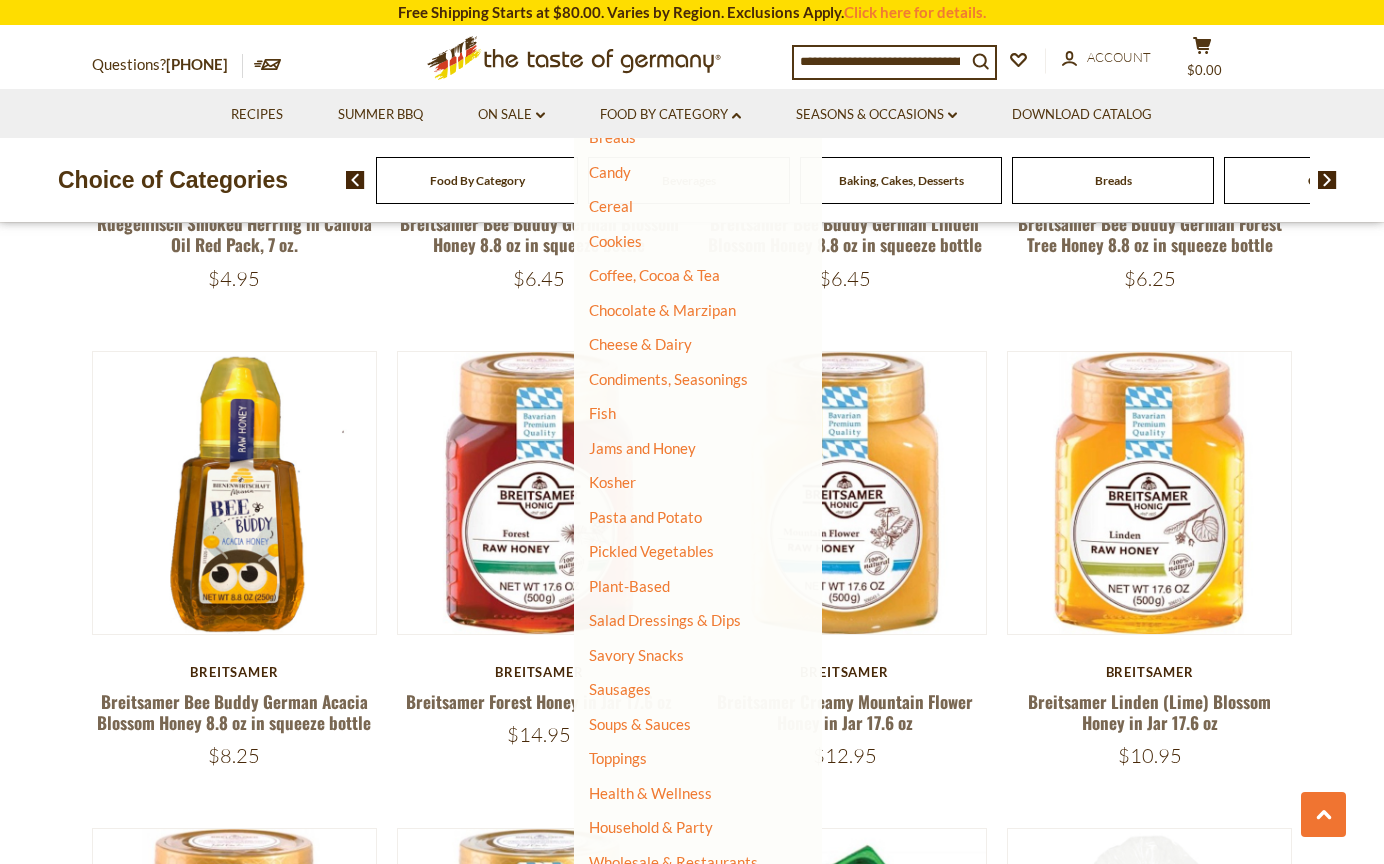 scroll, scrollTop: 201, scrollLeft: 0, axis: vertical 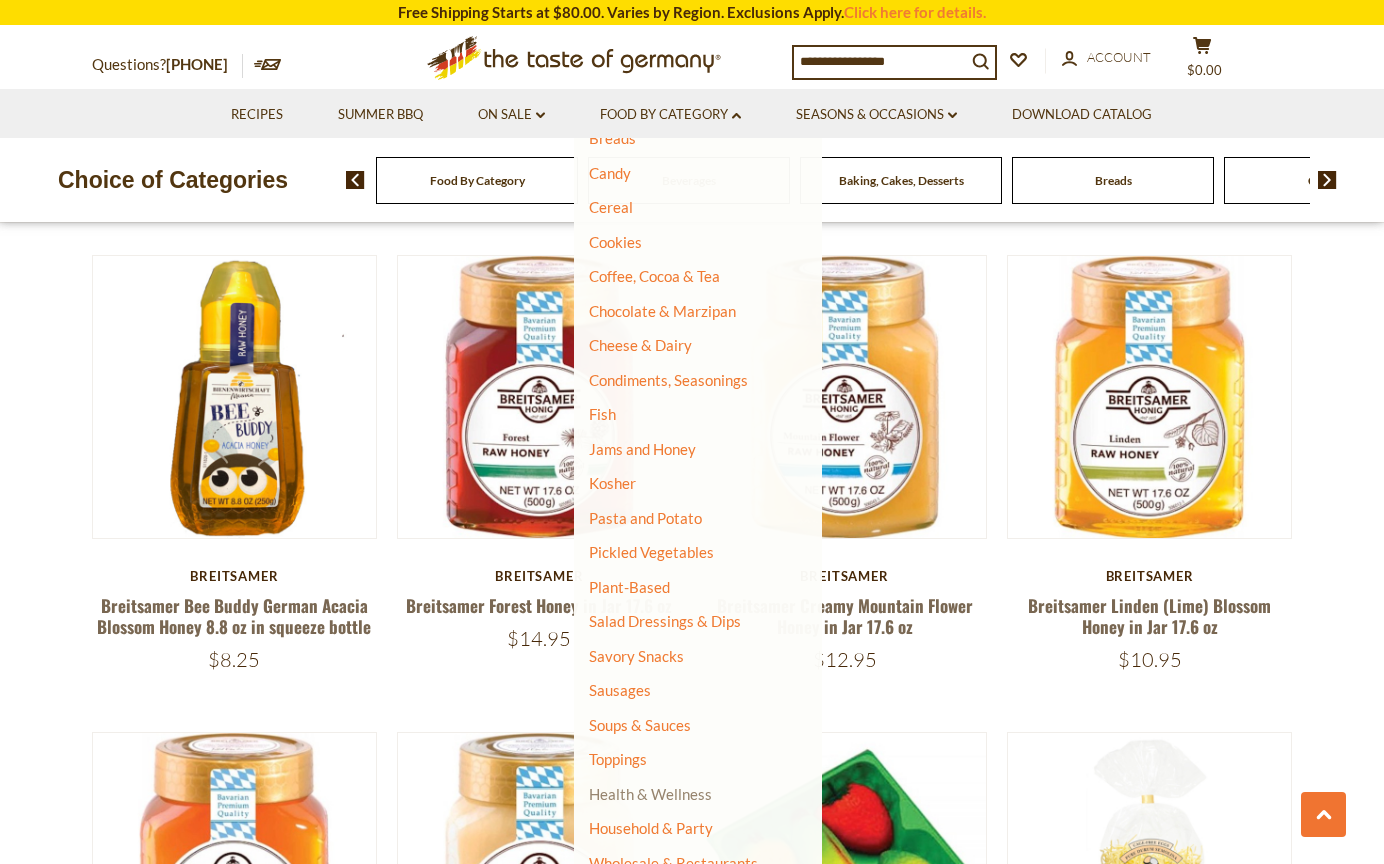 click on "Health & Wellness" at bounding box center [650, 794] 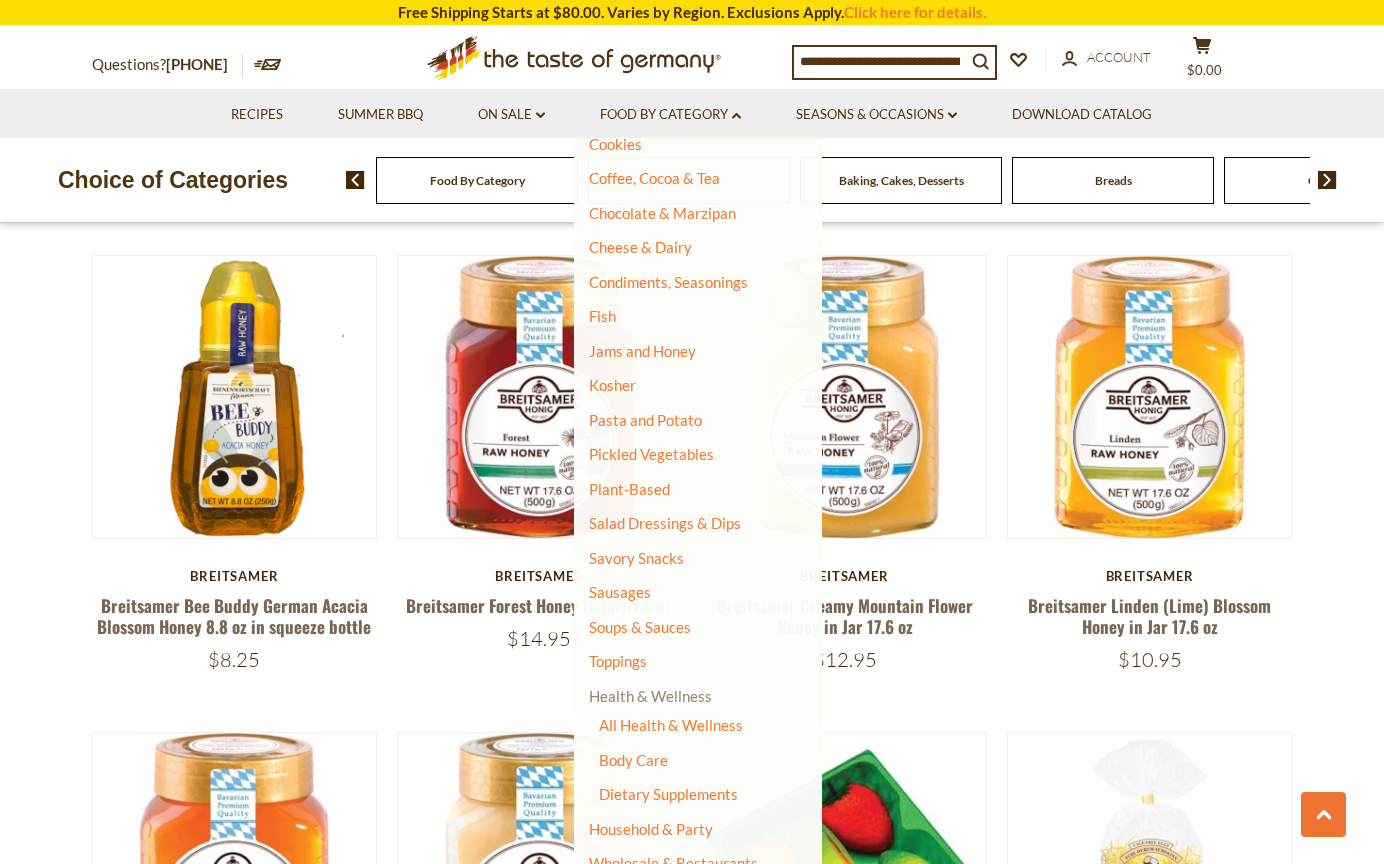 scroll, scrollTop: 298, scrollLeft: 0, axis: vertical 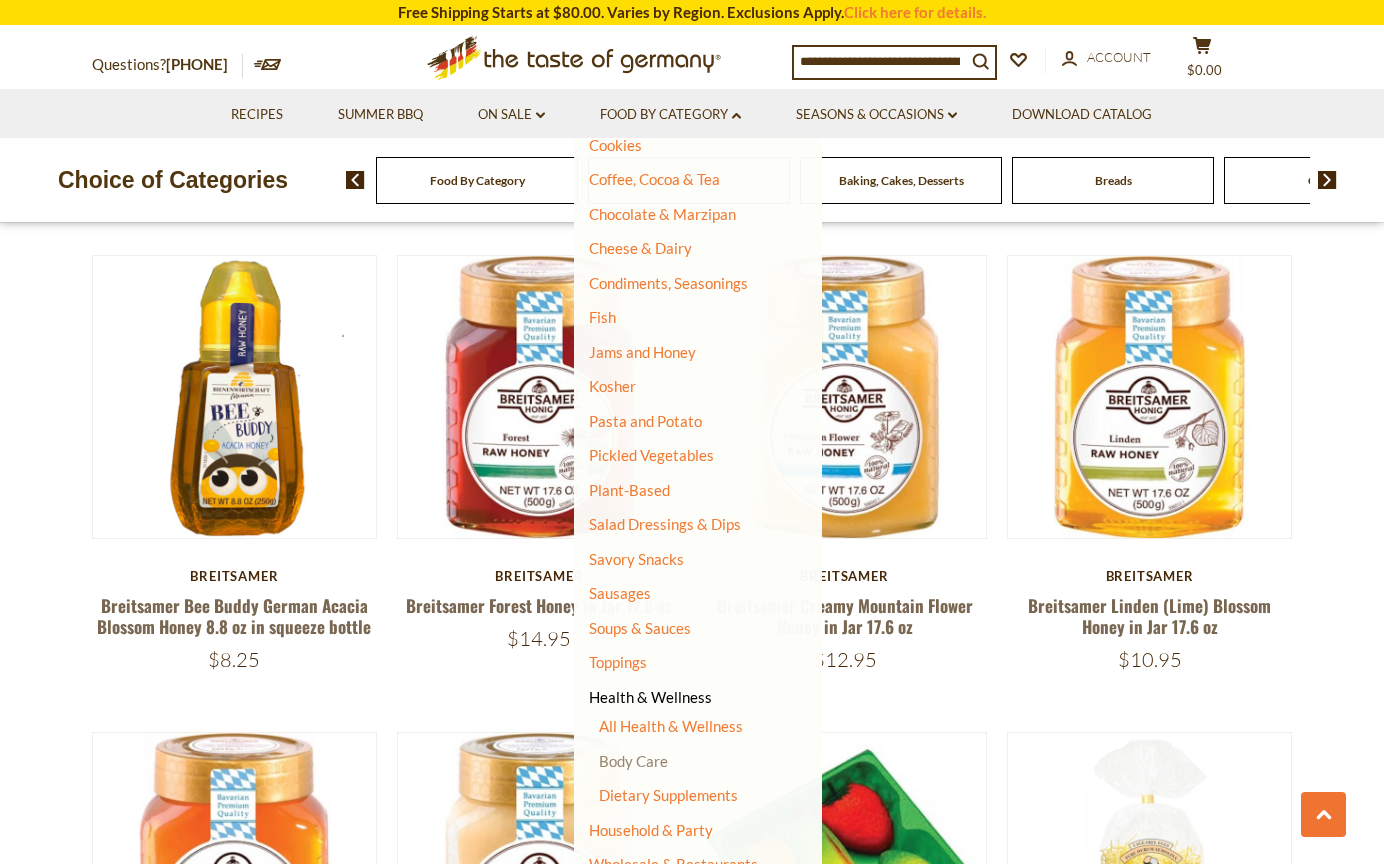 click on "Body Care" at bounding box center [633, 761] 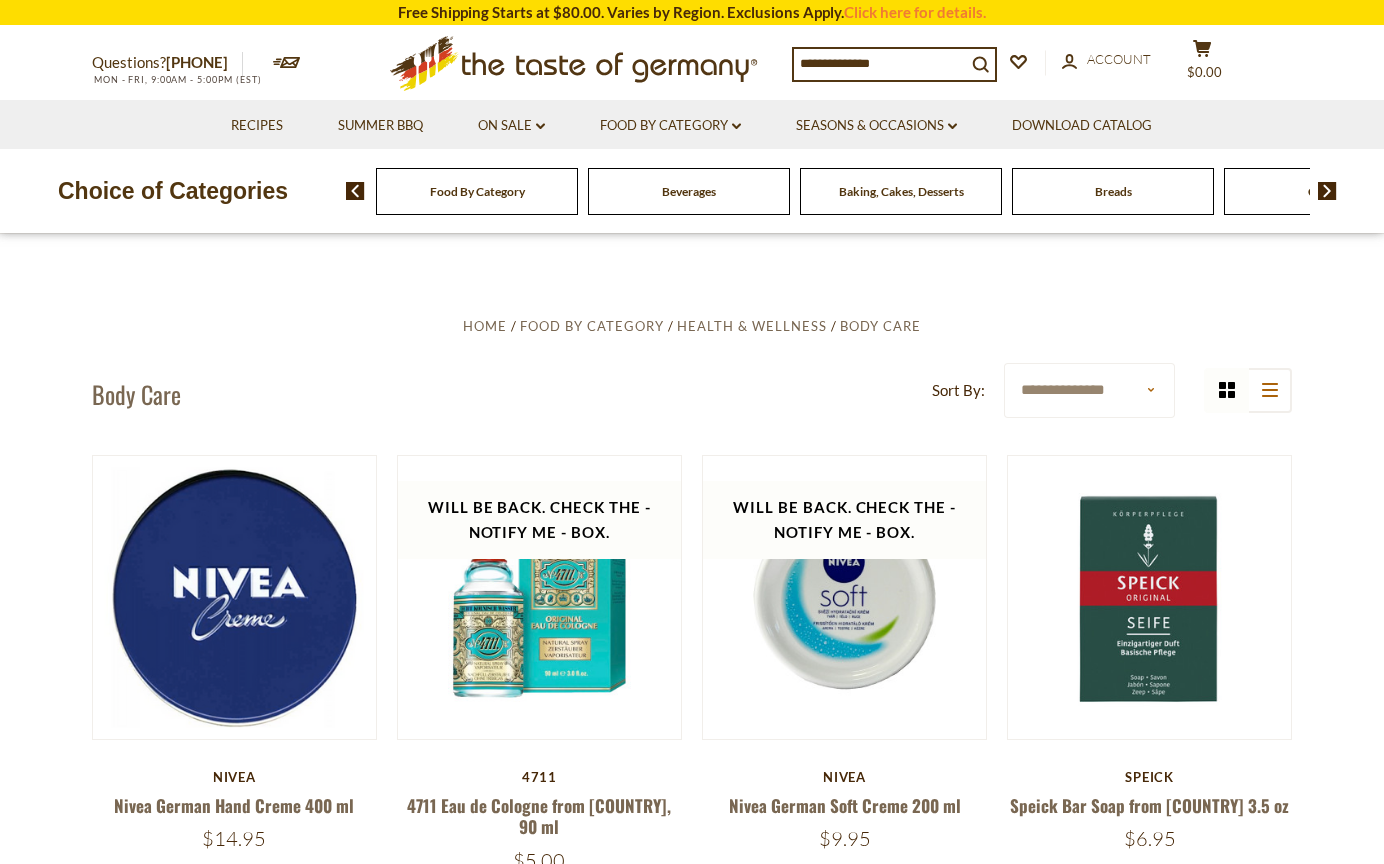 scroll, scrollTop: 0, scrollLeft: 0, axis: both 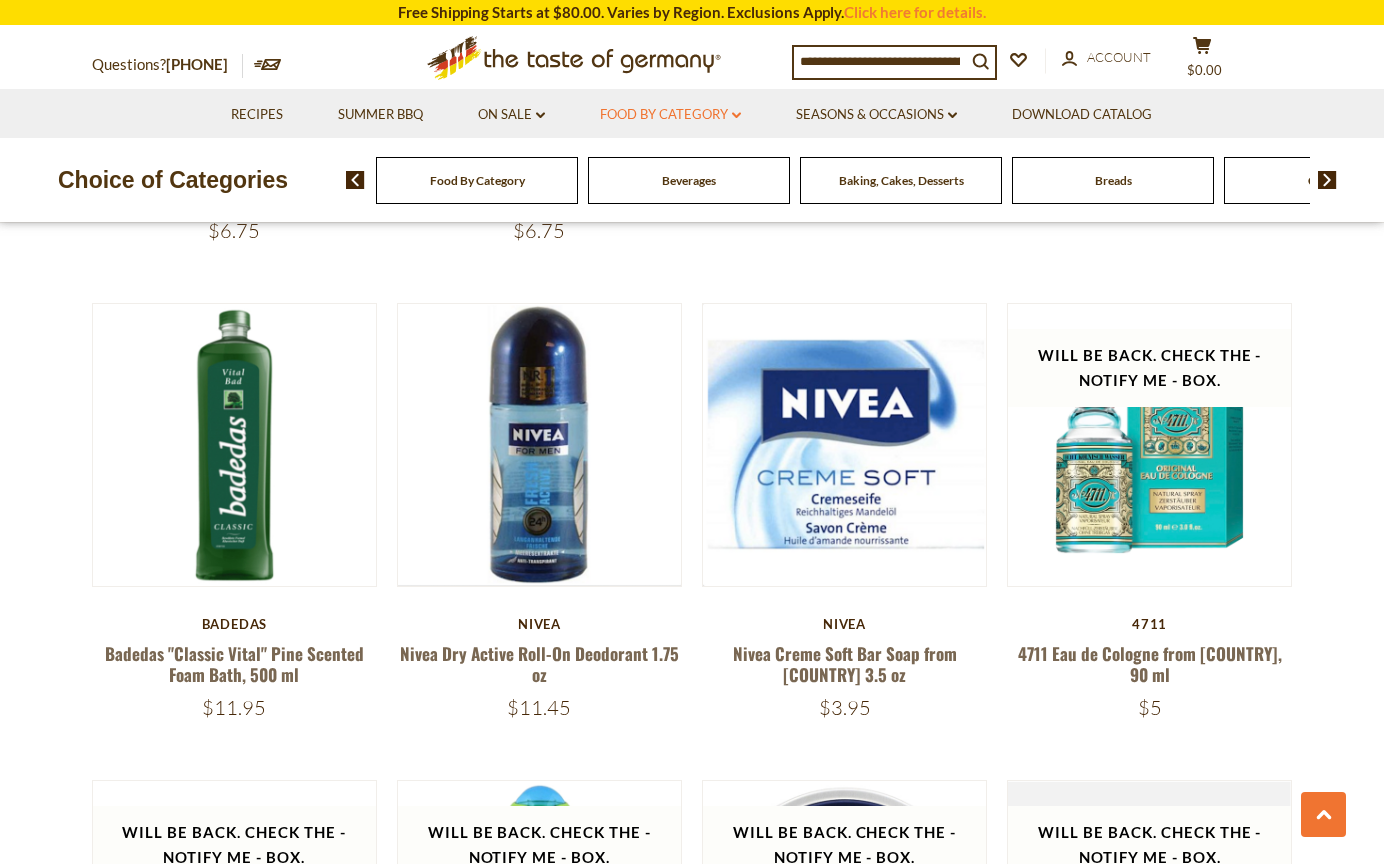 click on "Food By Category
dropdown_arrow" at bounding box center [670, 115] 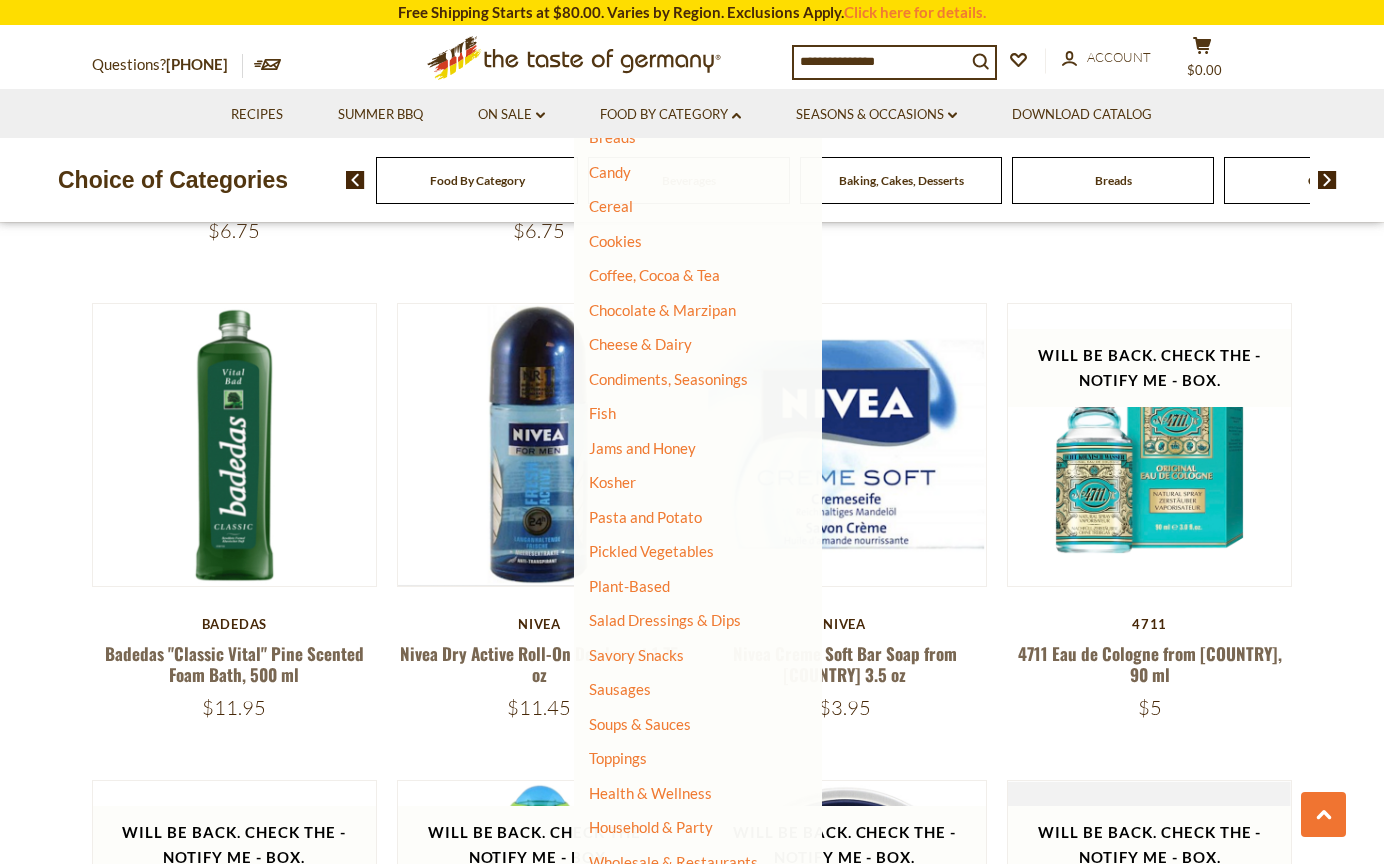scroll, scrollTop: 201, scrollLeft: 0, axis: vertical 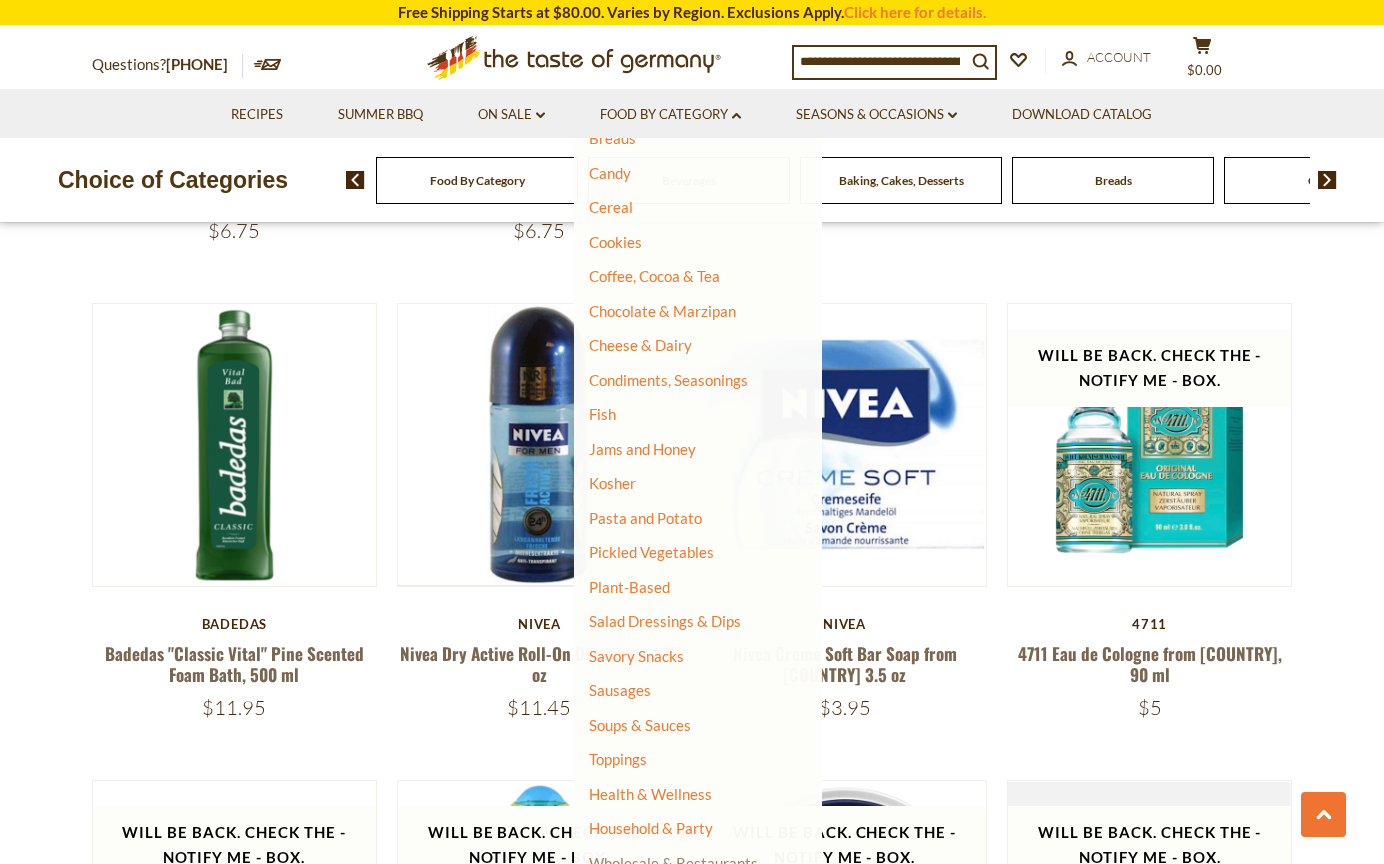 click on "Wholesale & Restaurants" at bounding box center (673, 863) 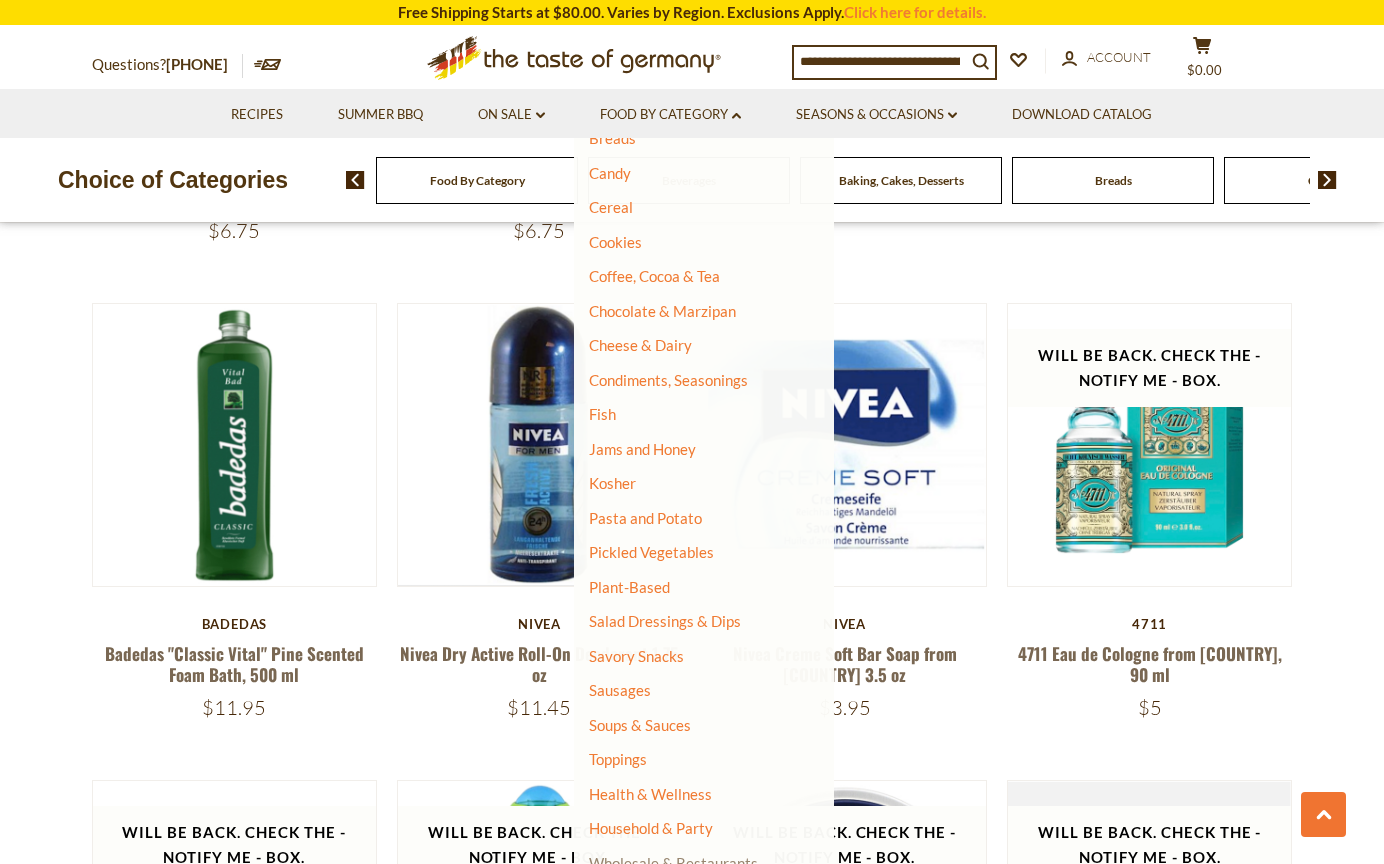 click on "Wholesale & Restaurants" at bounding box center (673, 863) 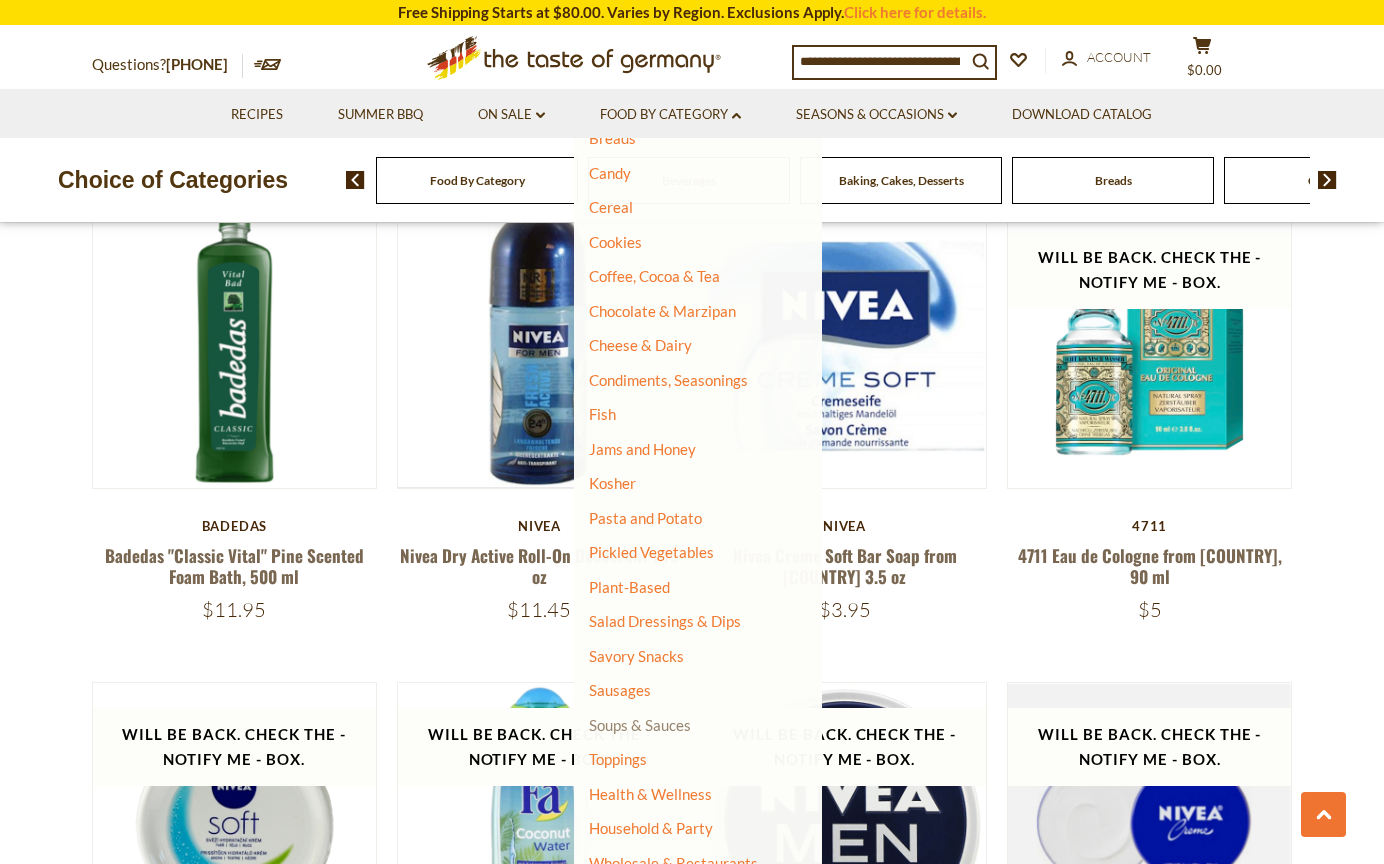 scroll, scrollTop: 1683, scrollLeft: 0, axis: vertical 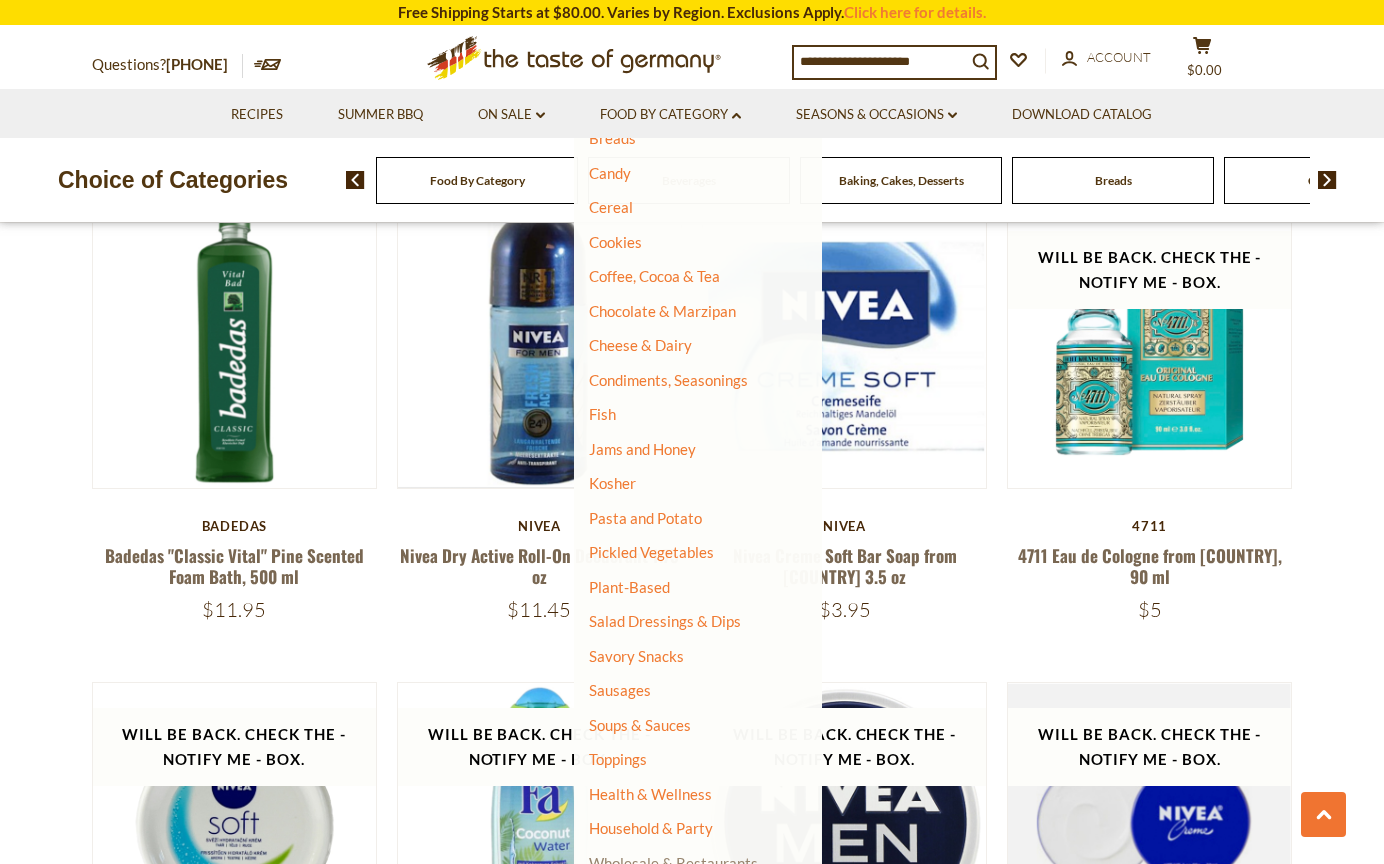 click on "Wholesale & Restaurants" at bounding box center (673, 863) 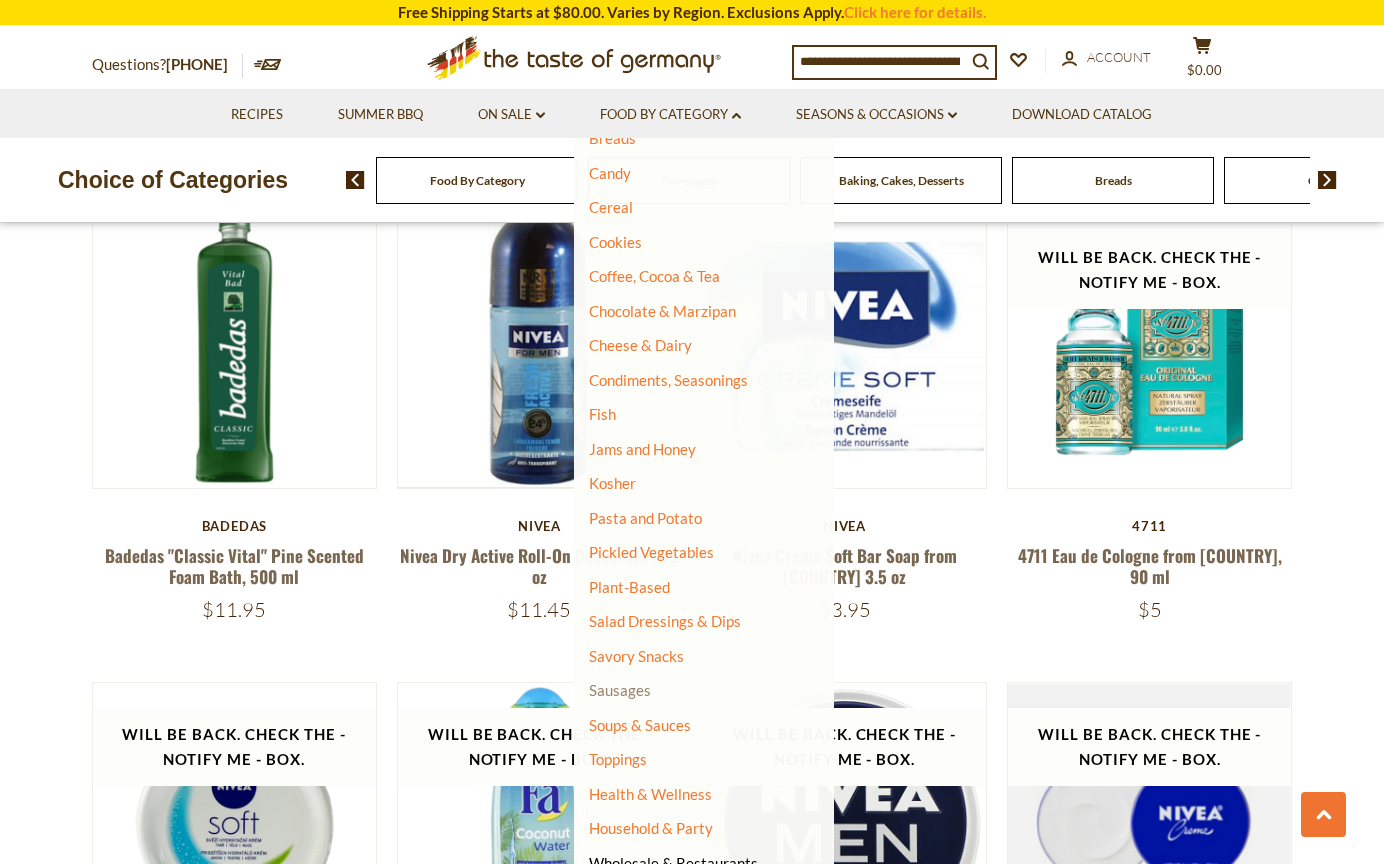 click on "Sausages" at bounding box center (620, 690) 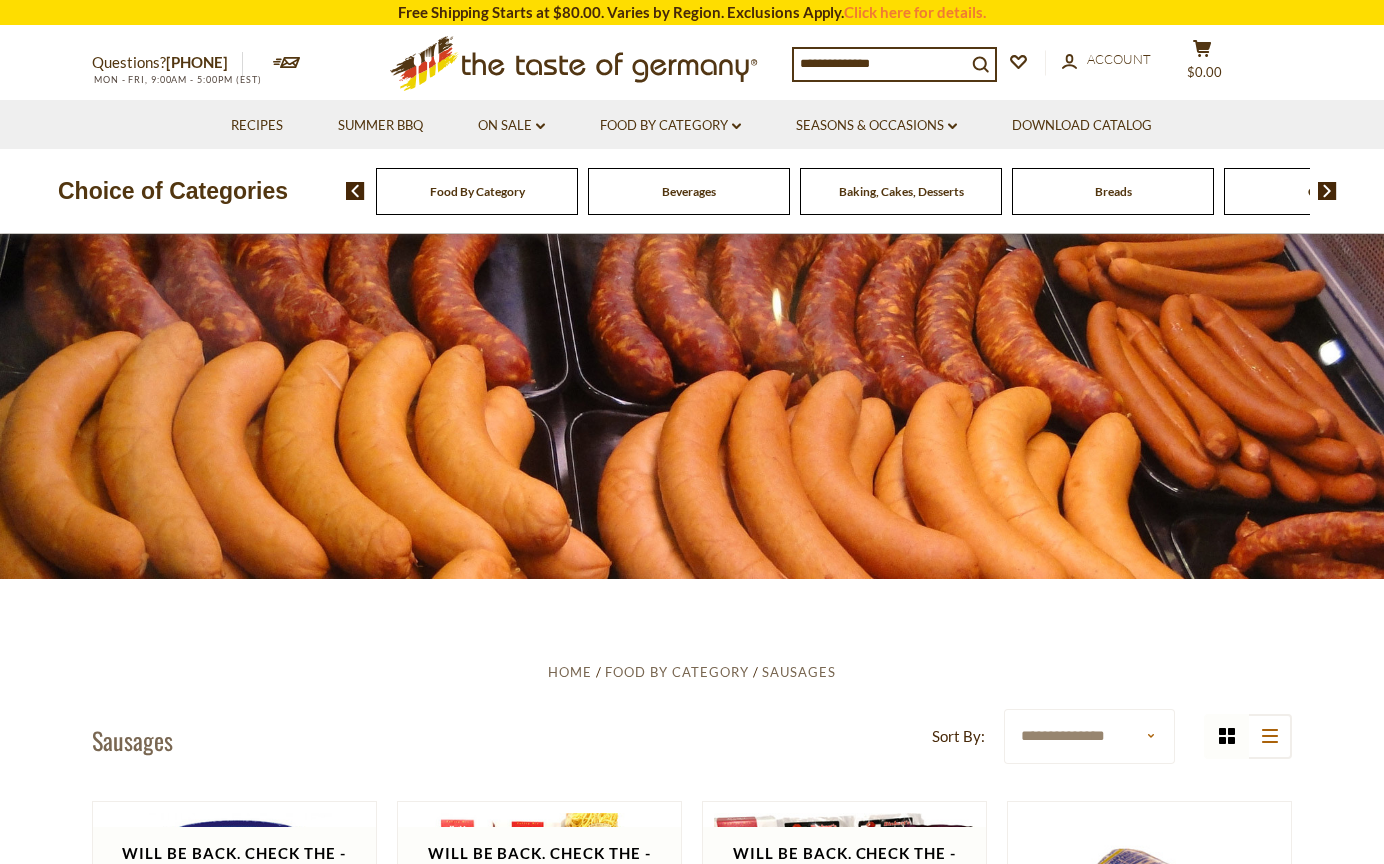 scroll, scrollTop: 0, scrollLeft: 0, axis: both 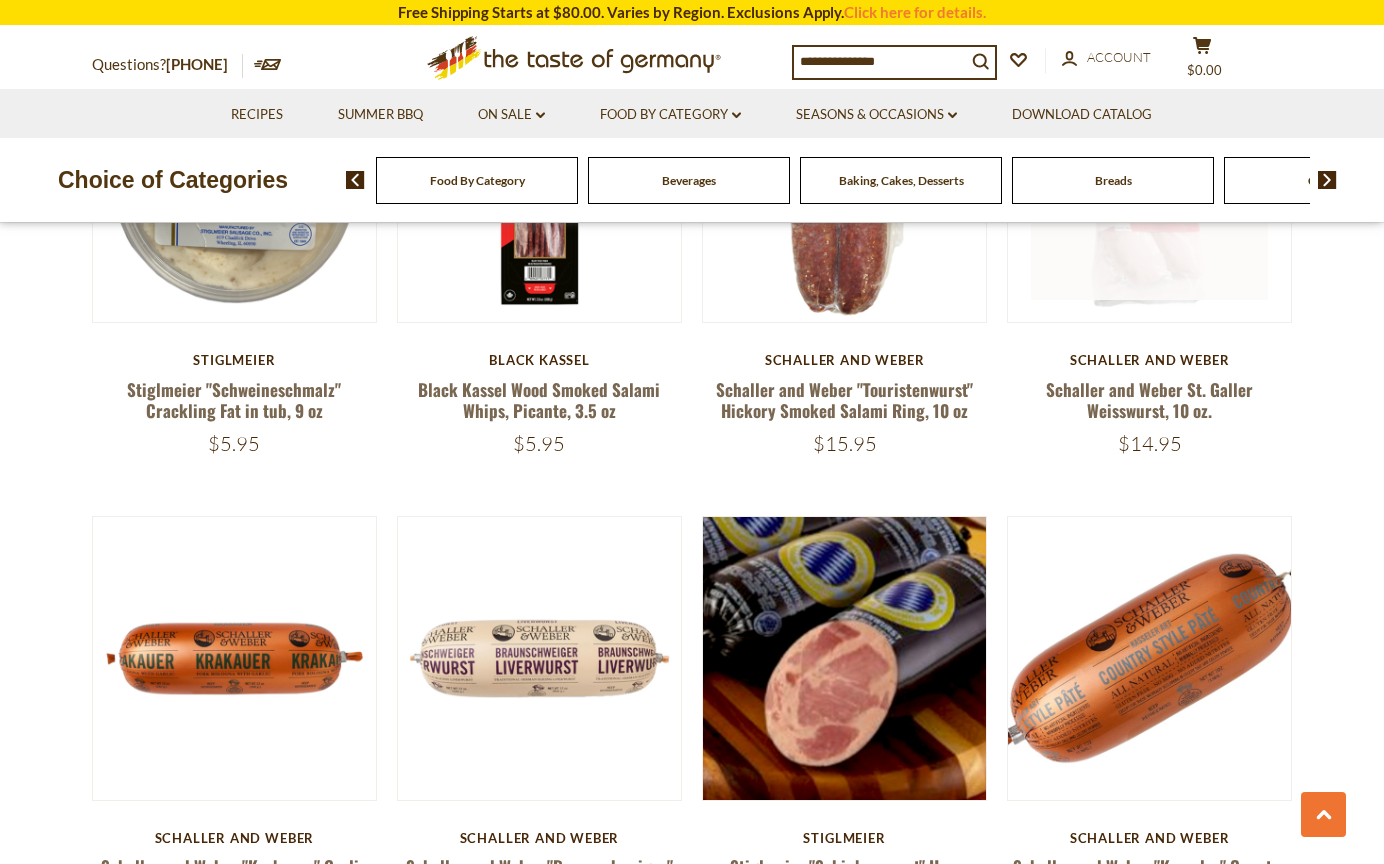 click at bounding box center [1150, 181] 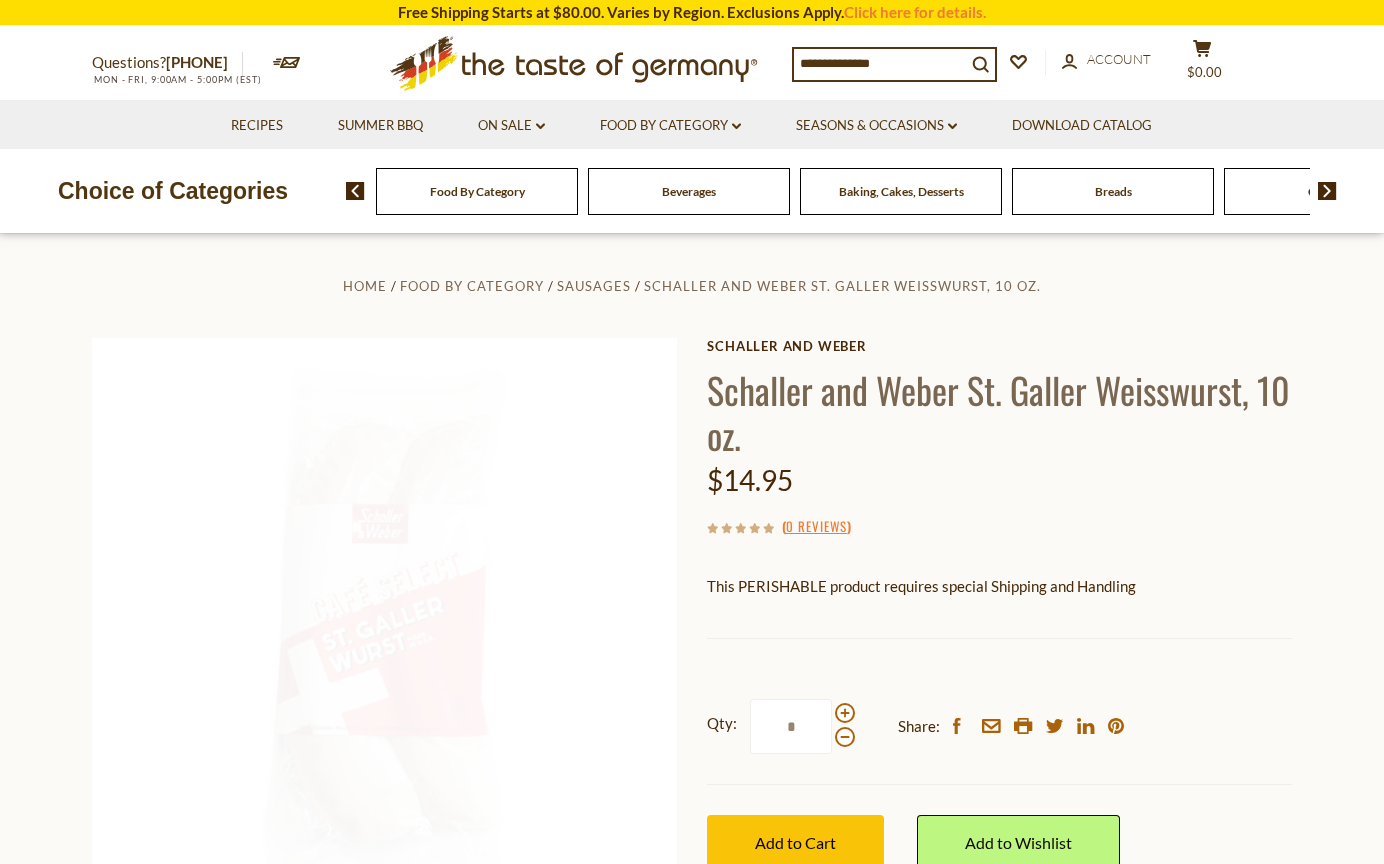 scroll, scrollTop: 0, scrollLeft: 0, axis: both 